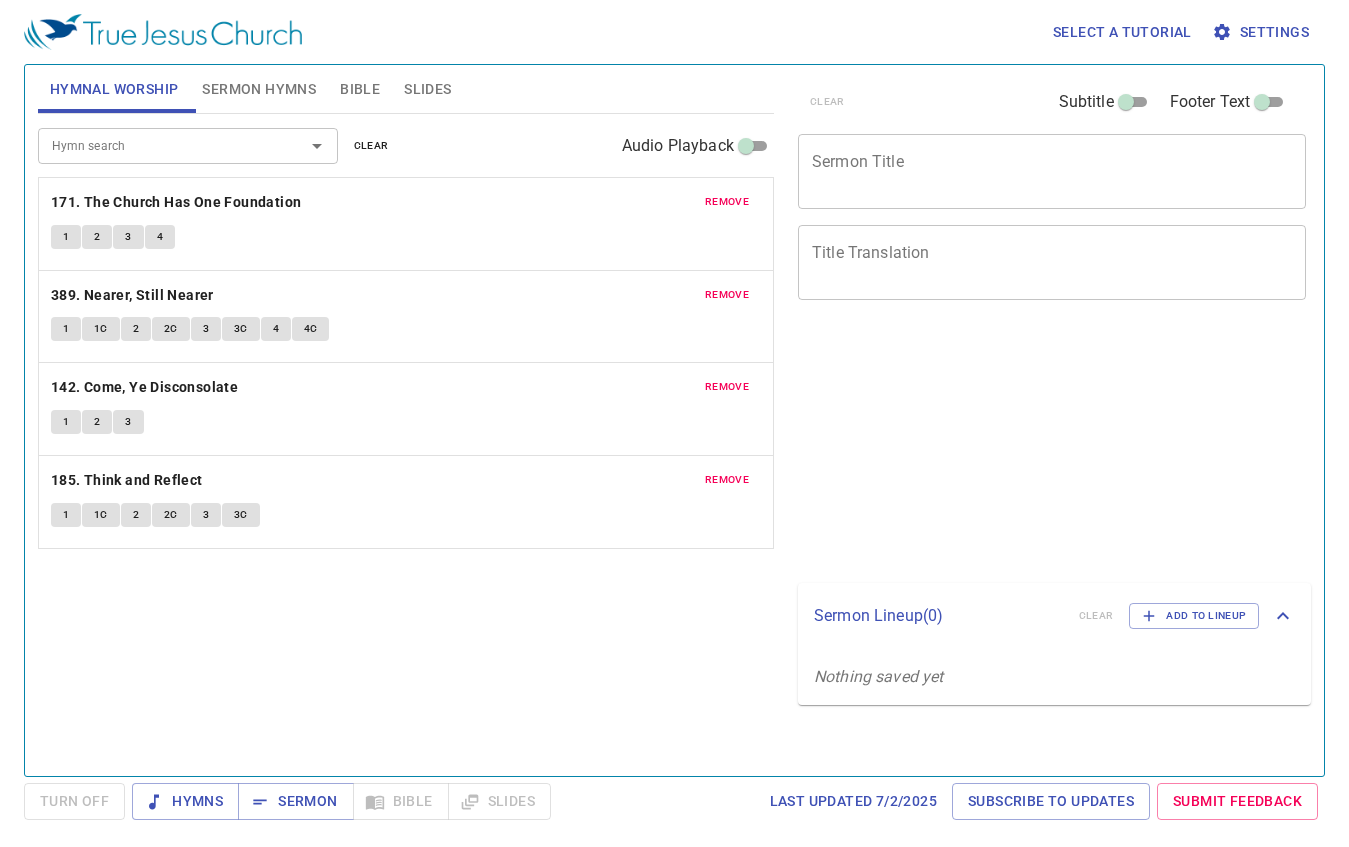 scroll, scrollTop: 0, scrollLeft: 0, axis: both 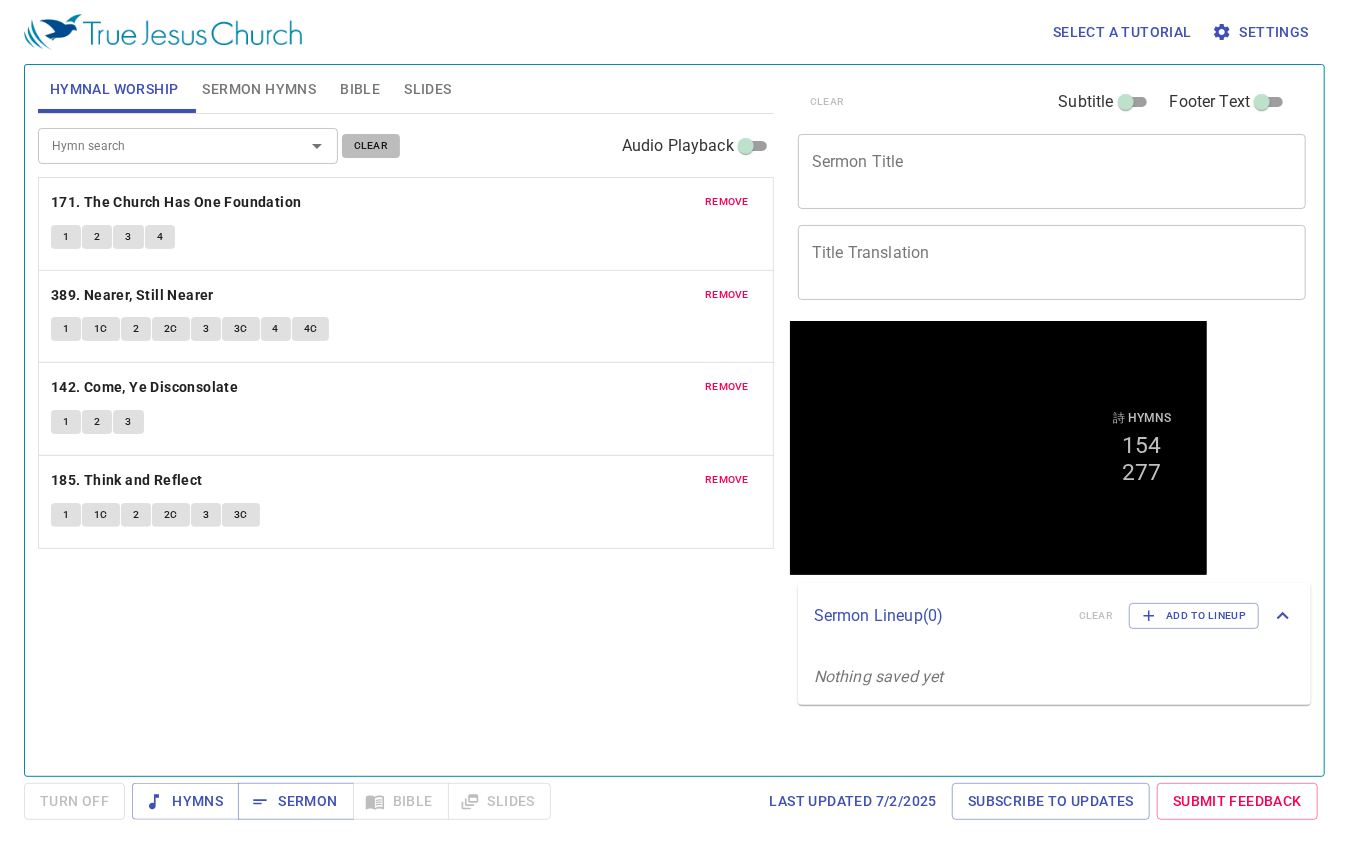 click on "clear" at bounding box center [371, 146] 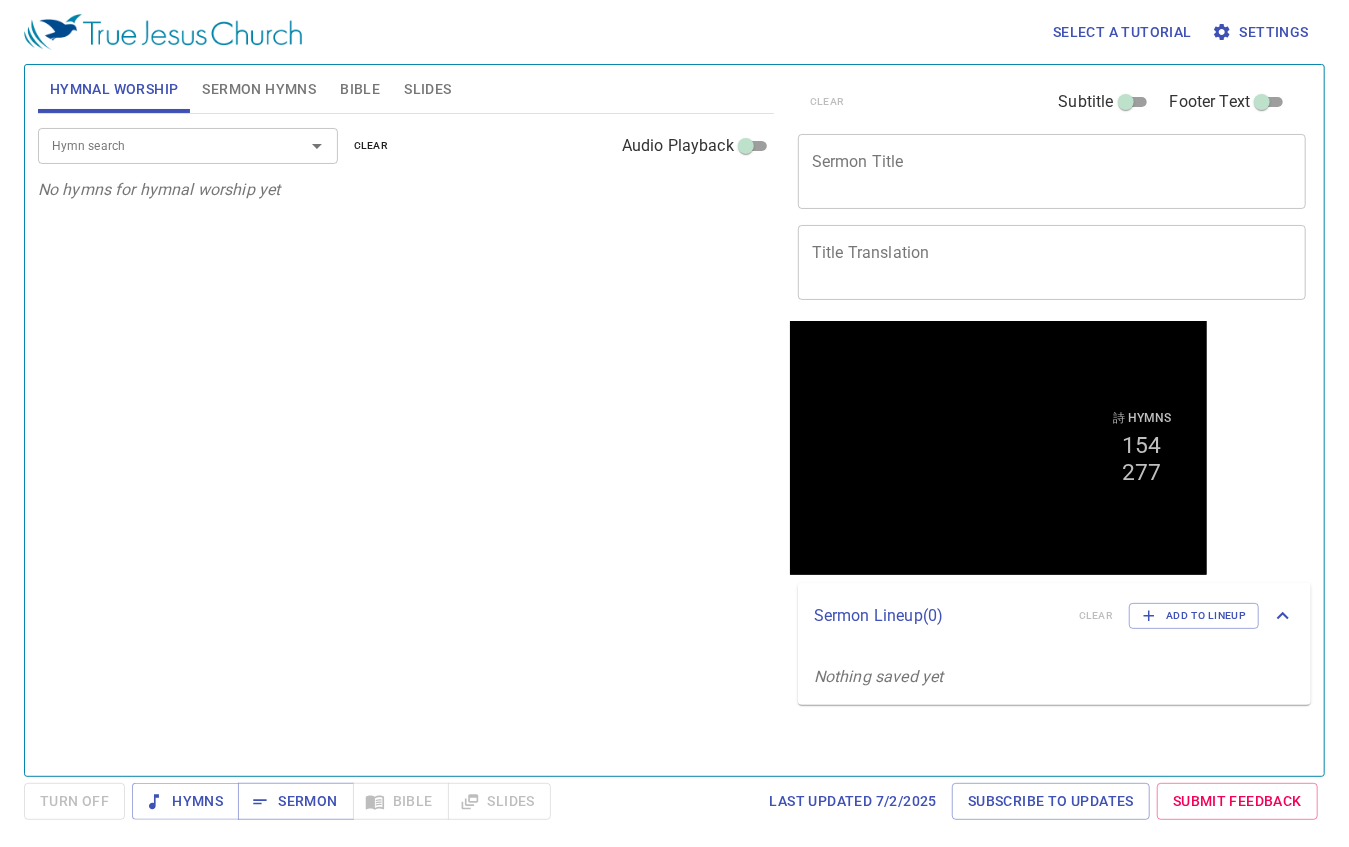 click on "Sermon Hymns" at bounding box center [259, 89] 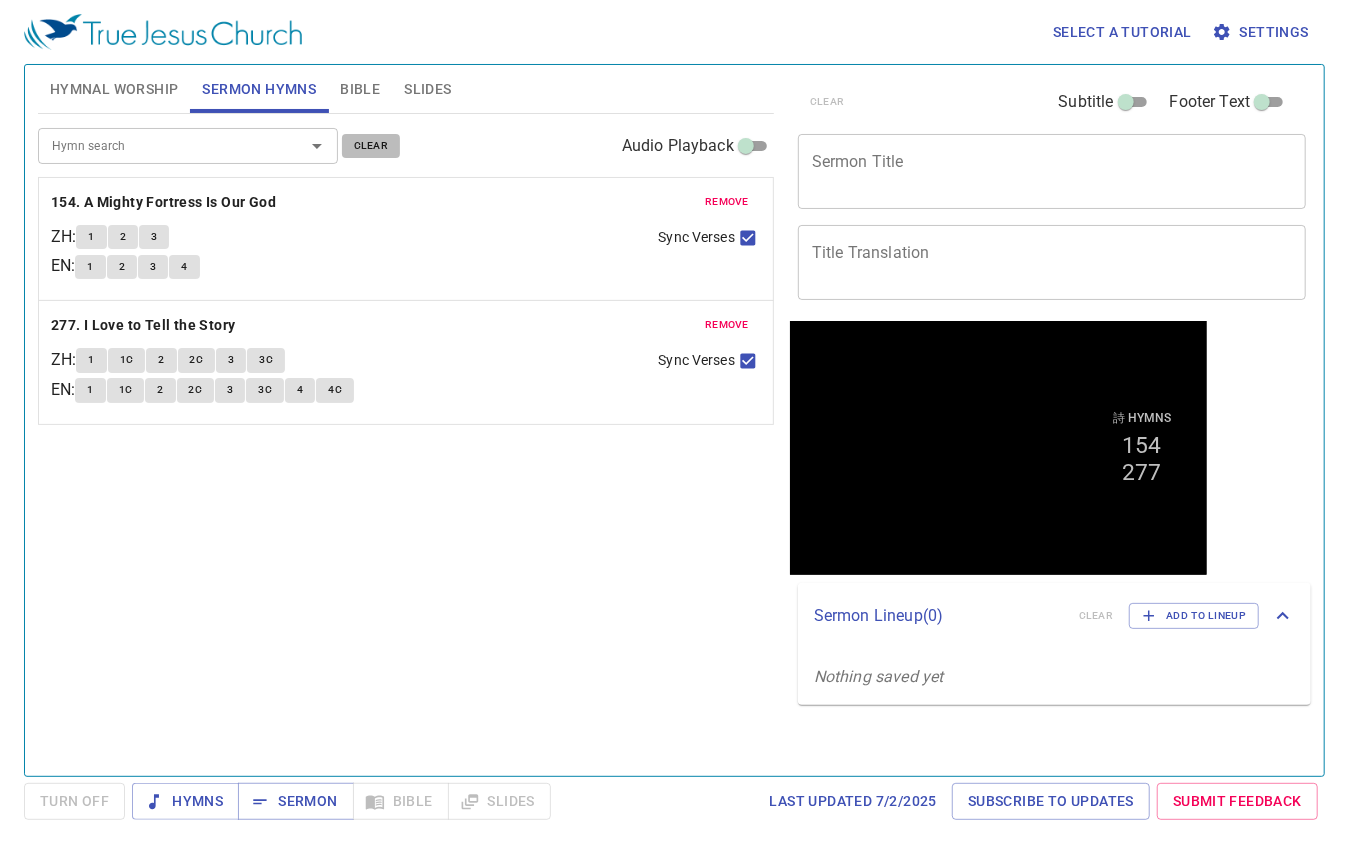 click on "clear" at bounding box center (371, 146) 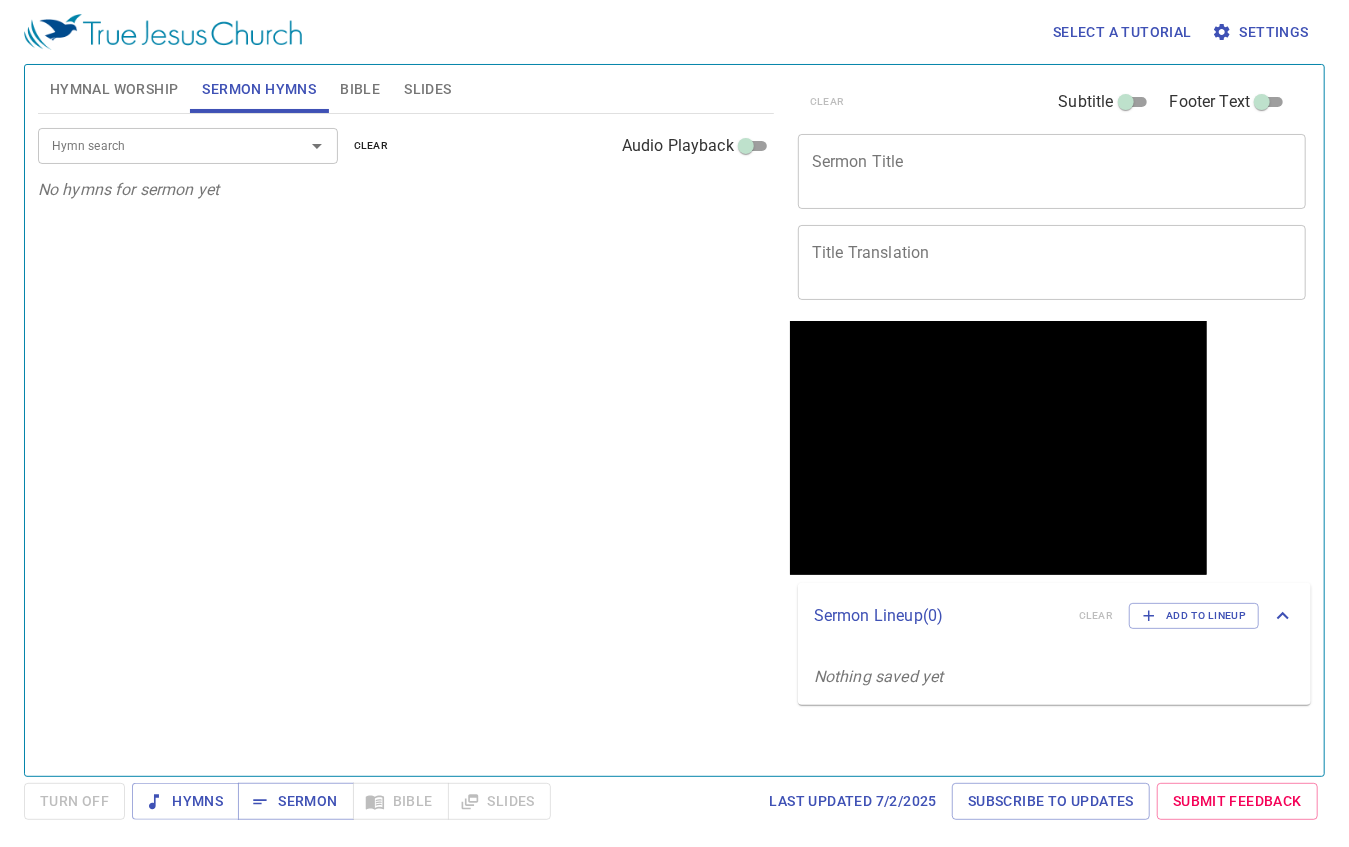 click on "Sermon Title" at bounding box center (1052, 171) 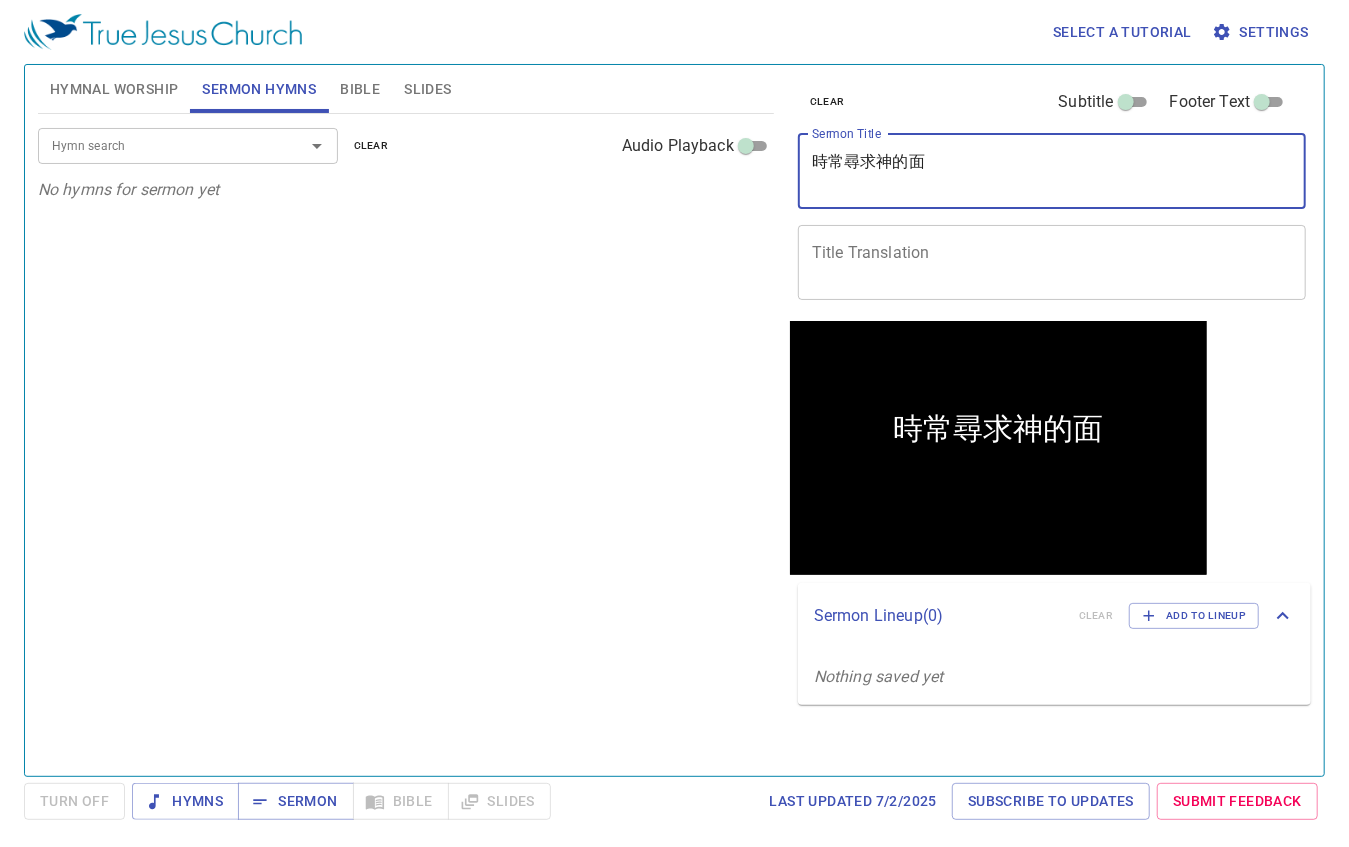 type on "時常尋求神的面" 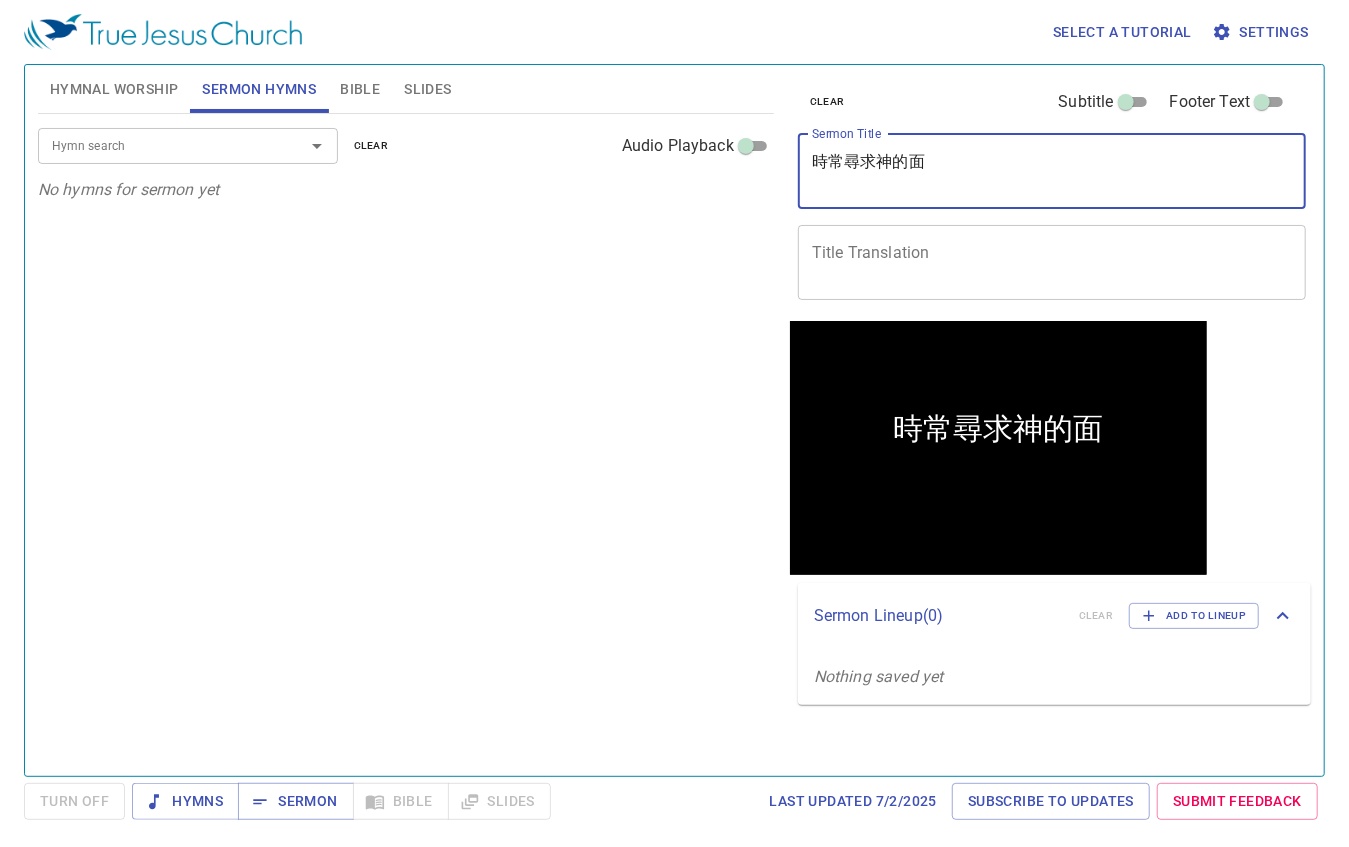 click on "clear" at bounding box center (371, 146) 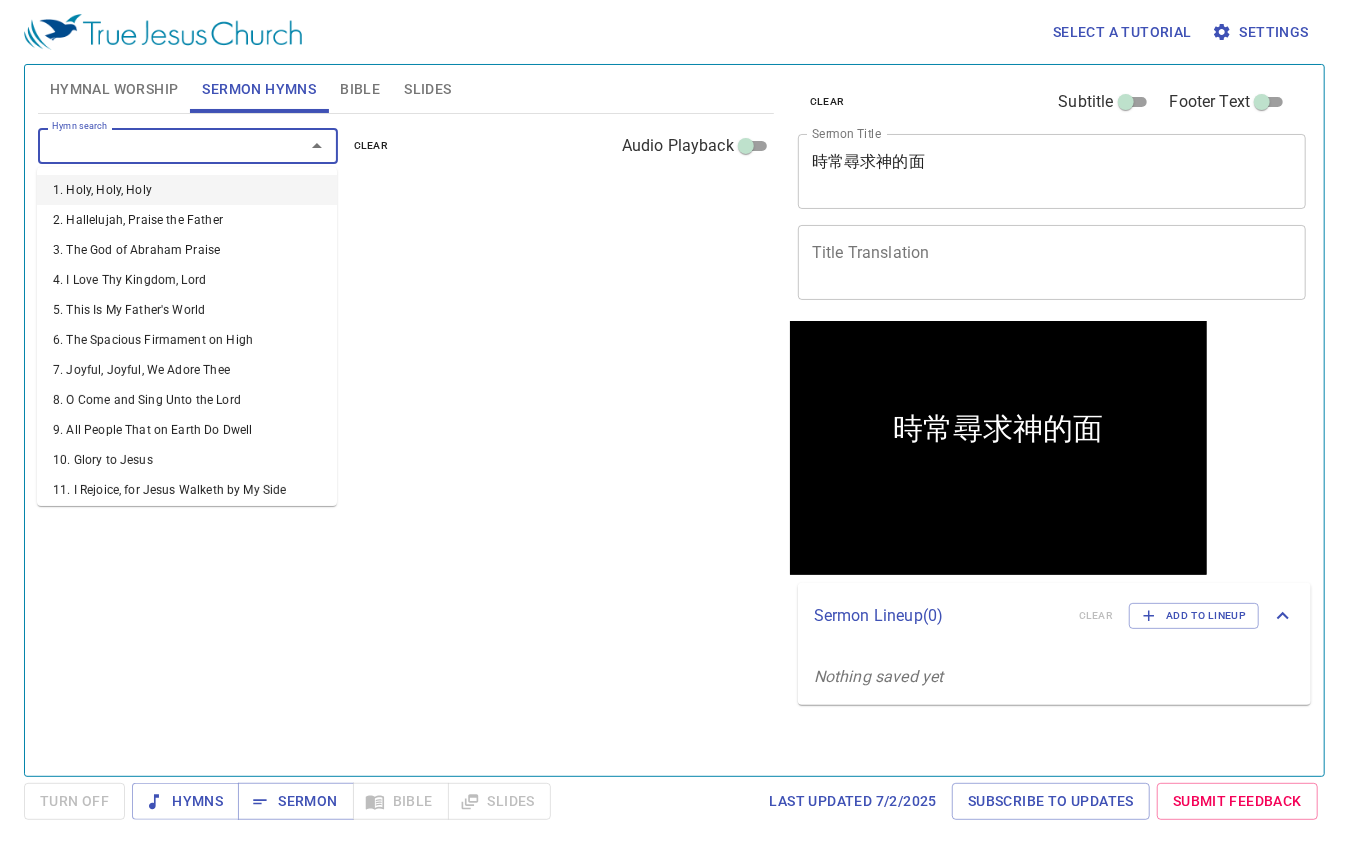 click on "Hymn search" at bounding box center [158, 145] 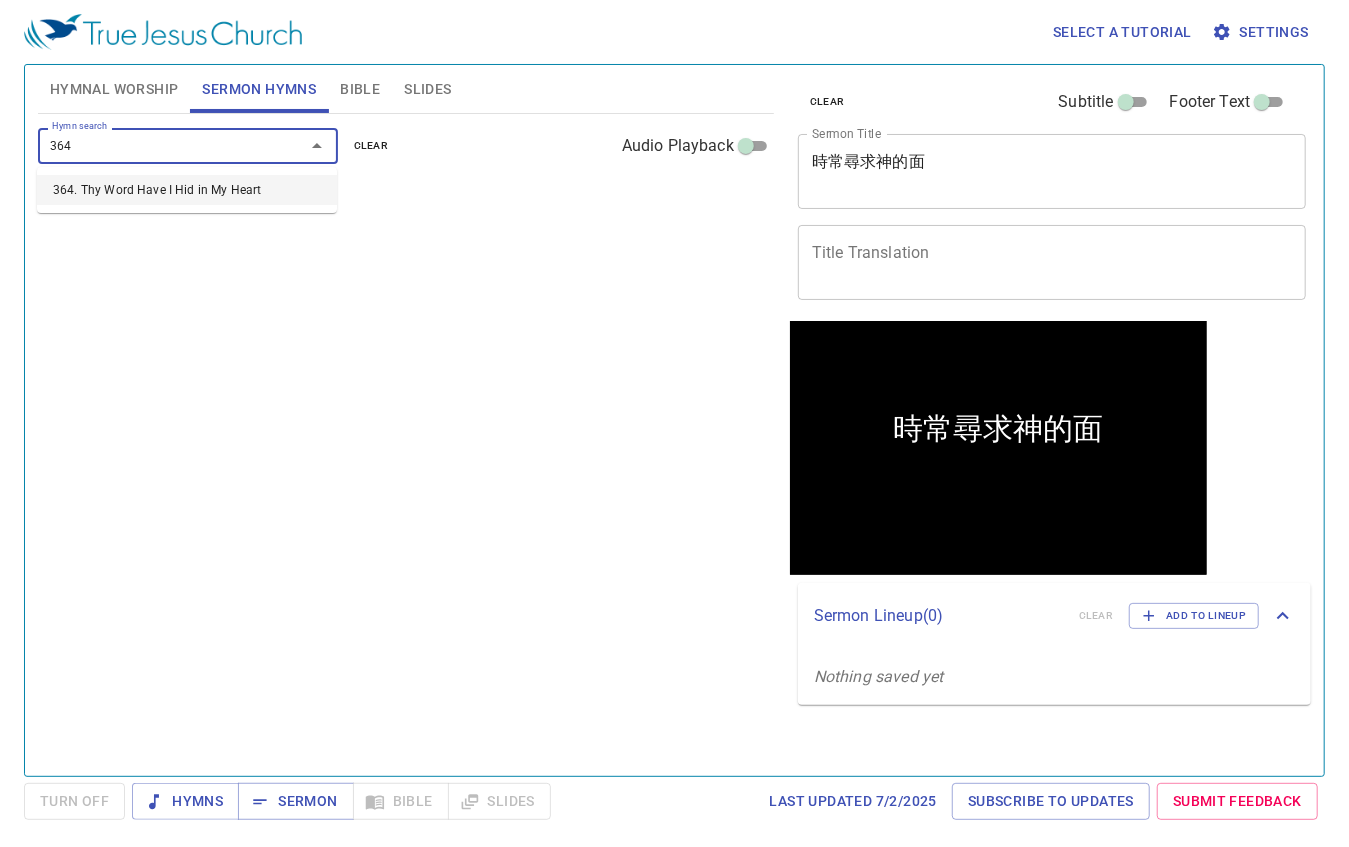 type on "364." 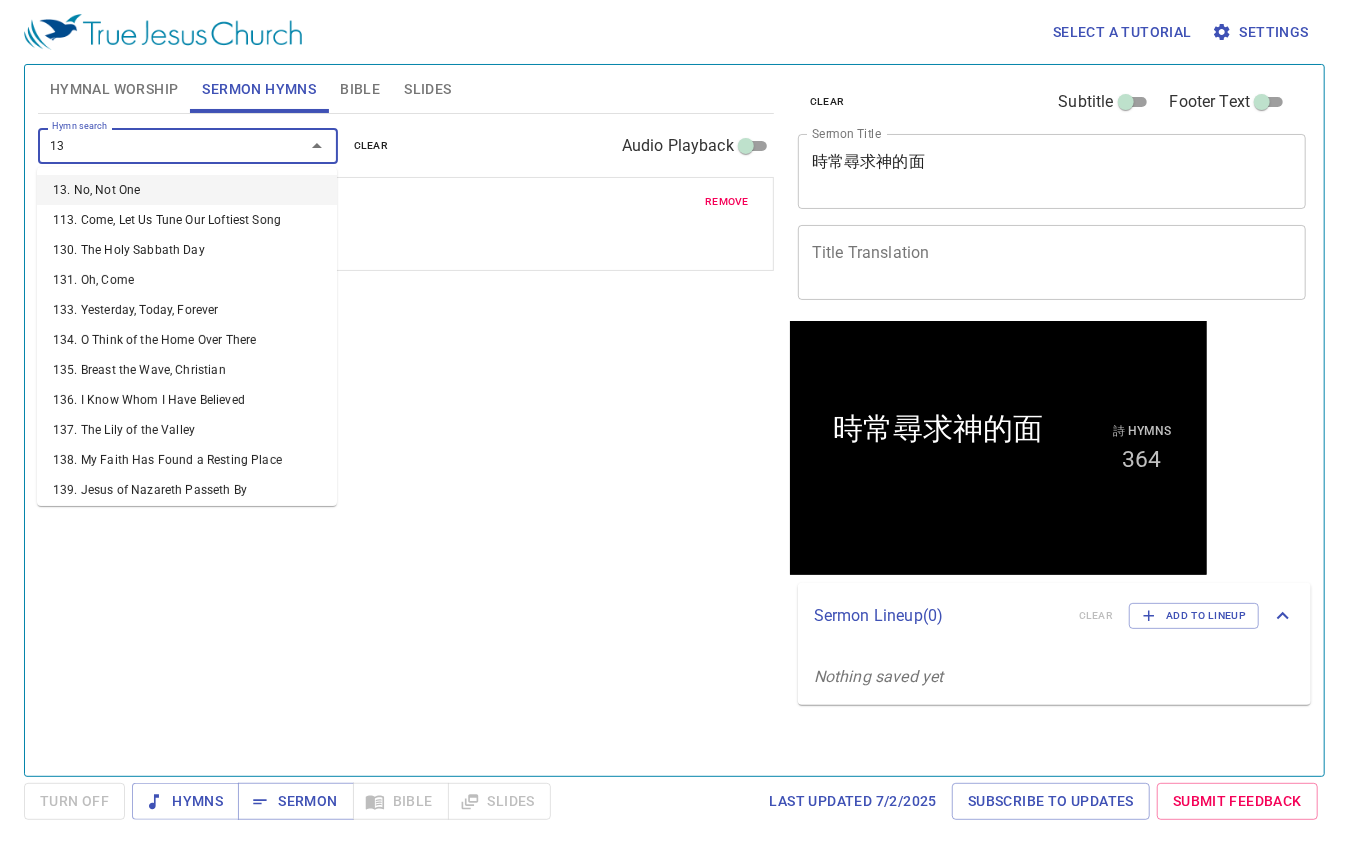 type on "134" 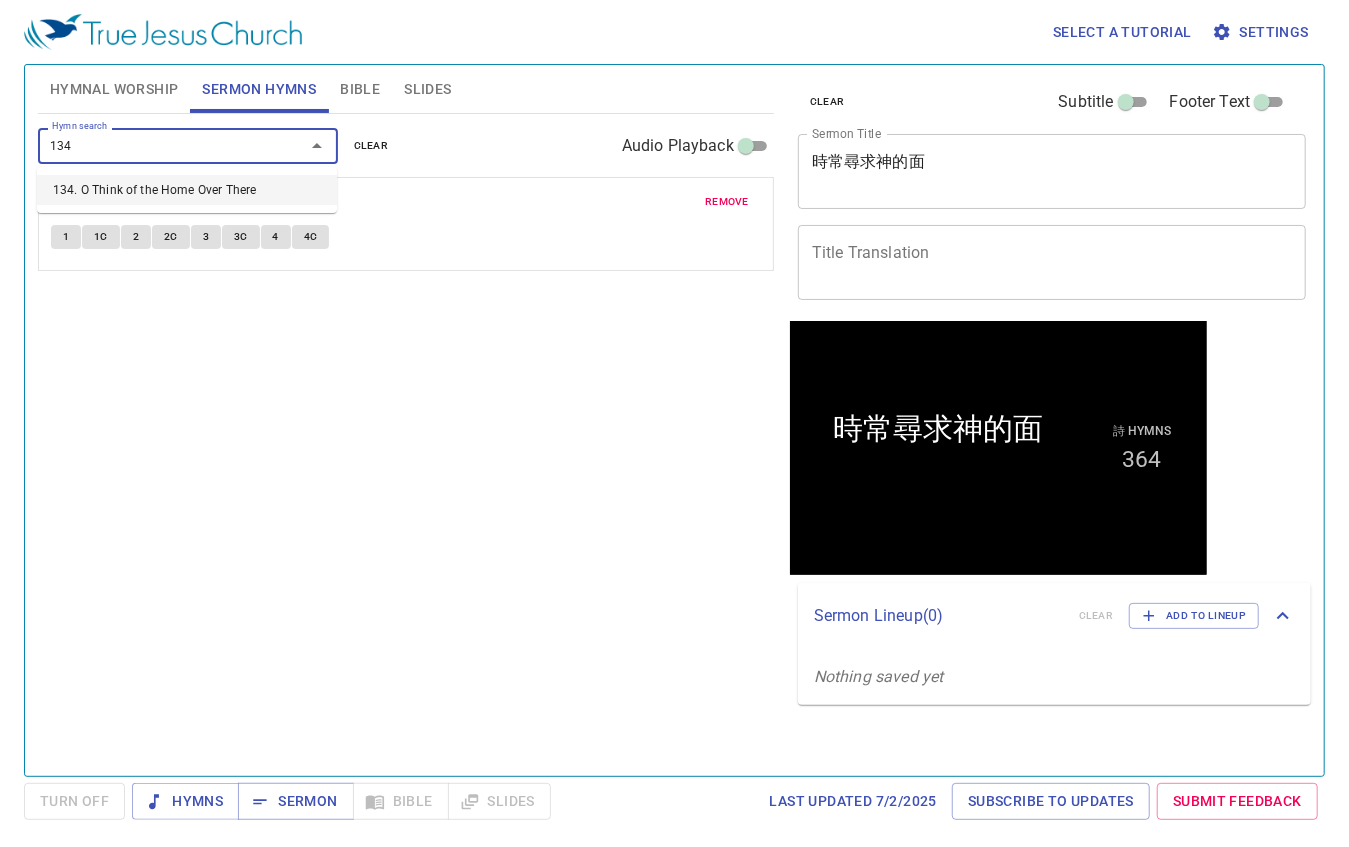 type 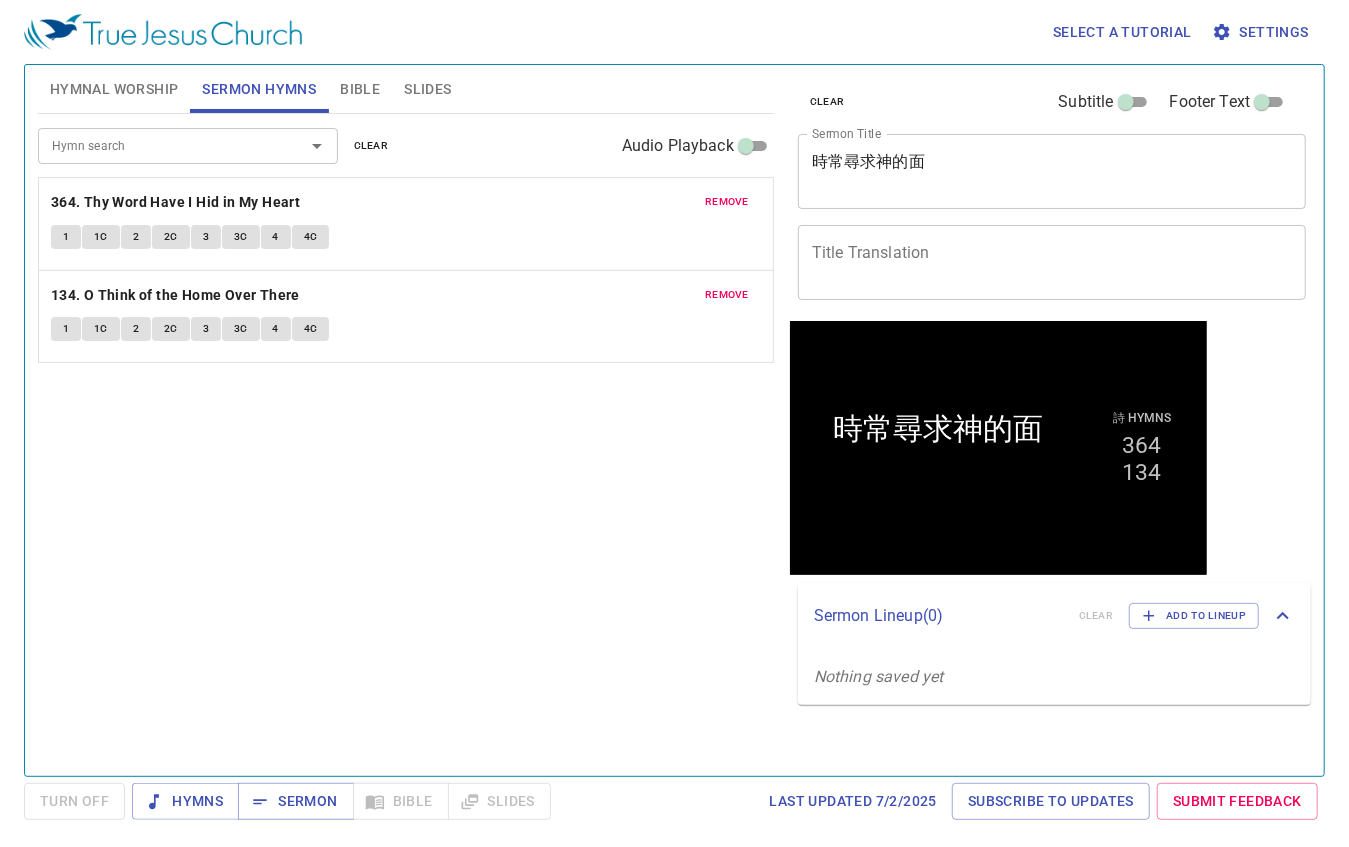 click on "x Title Translation" at bounding box center (1052, 262) 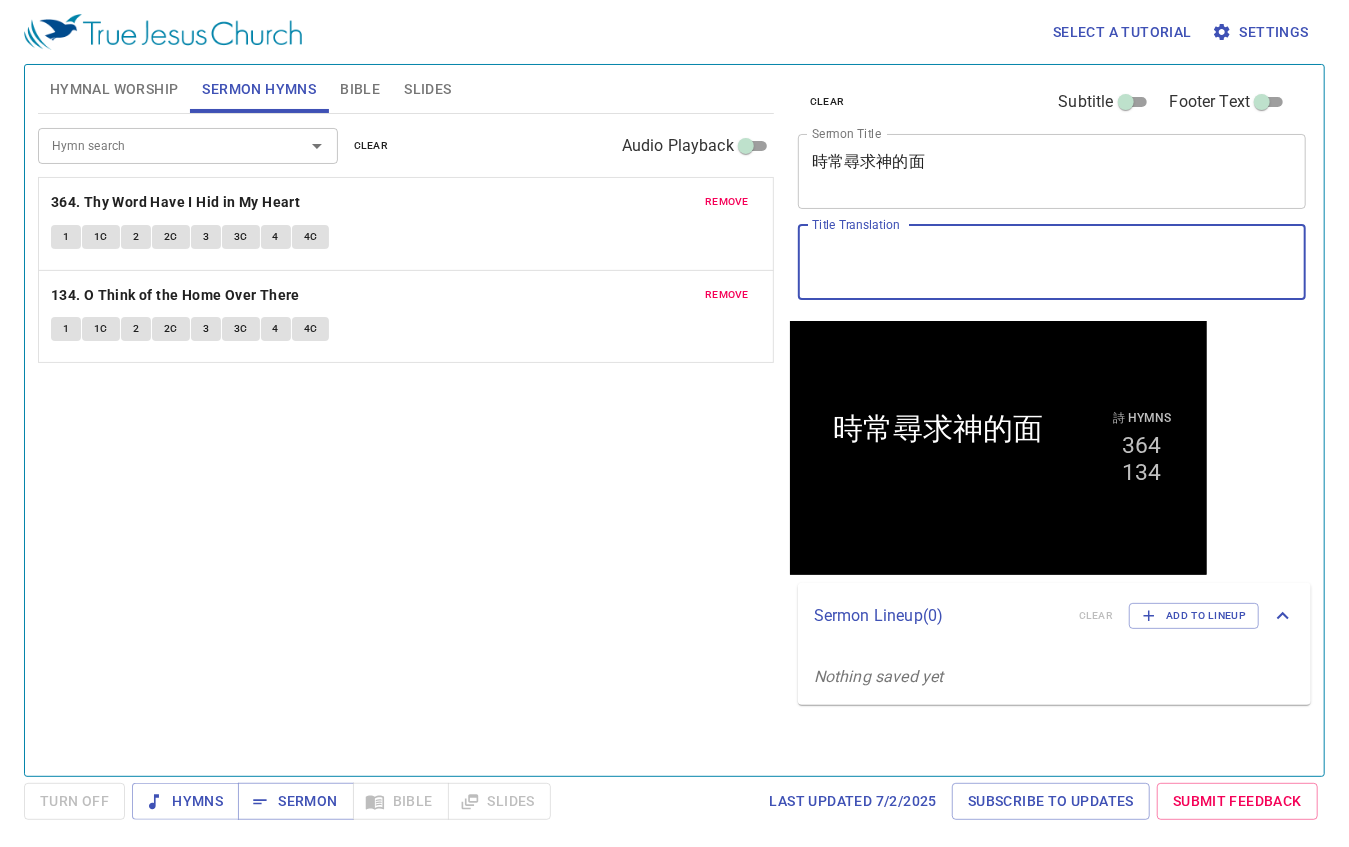 drag, startPoint x: 981, startPoint y: 187, endPoint x: 816, endPoint y: 183, distance: 165.04848 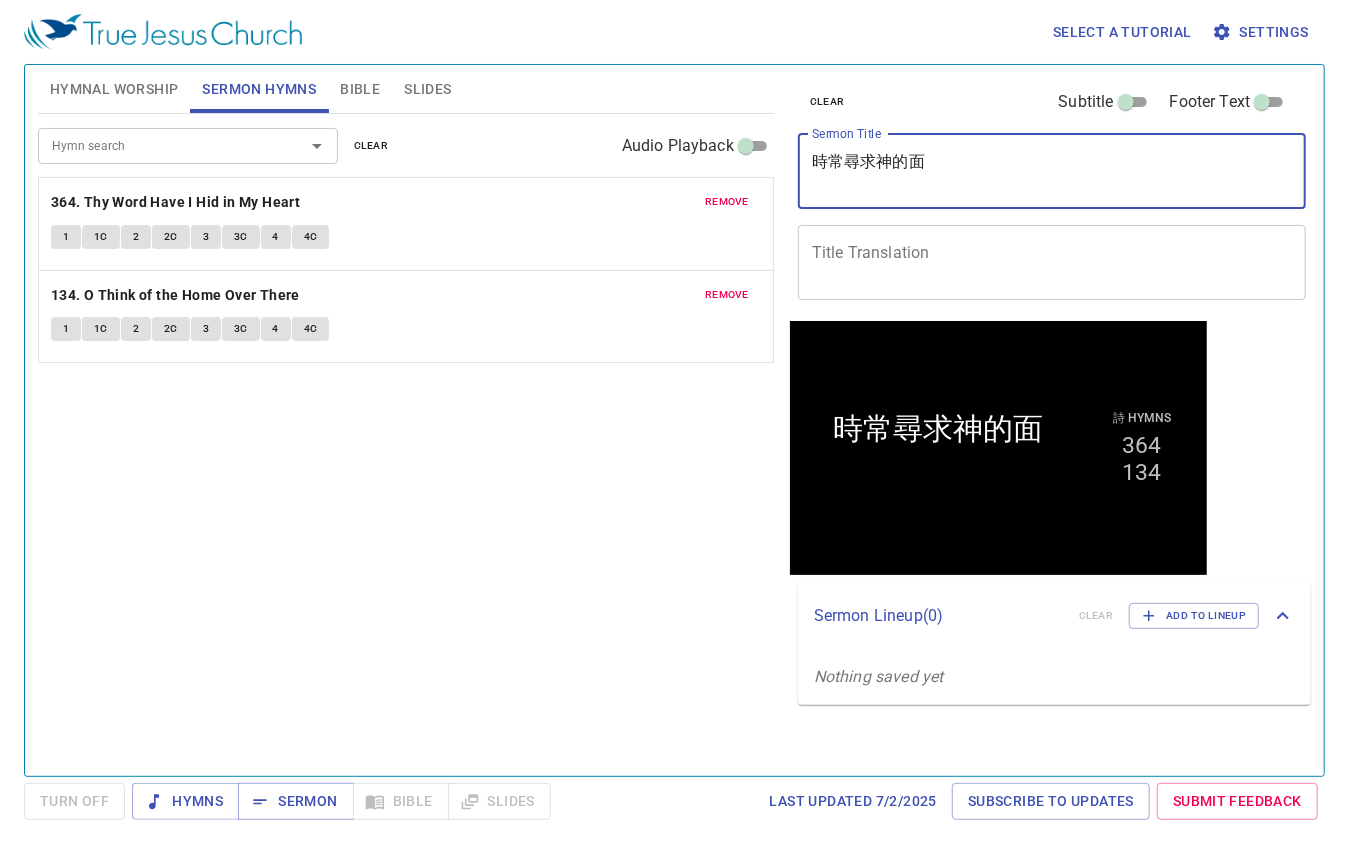 click on "時常尋求神的面 x Sermon Title" at bounding box center [1052, 171] 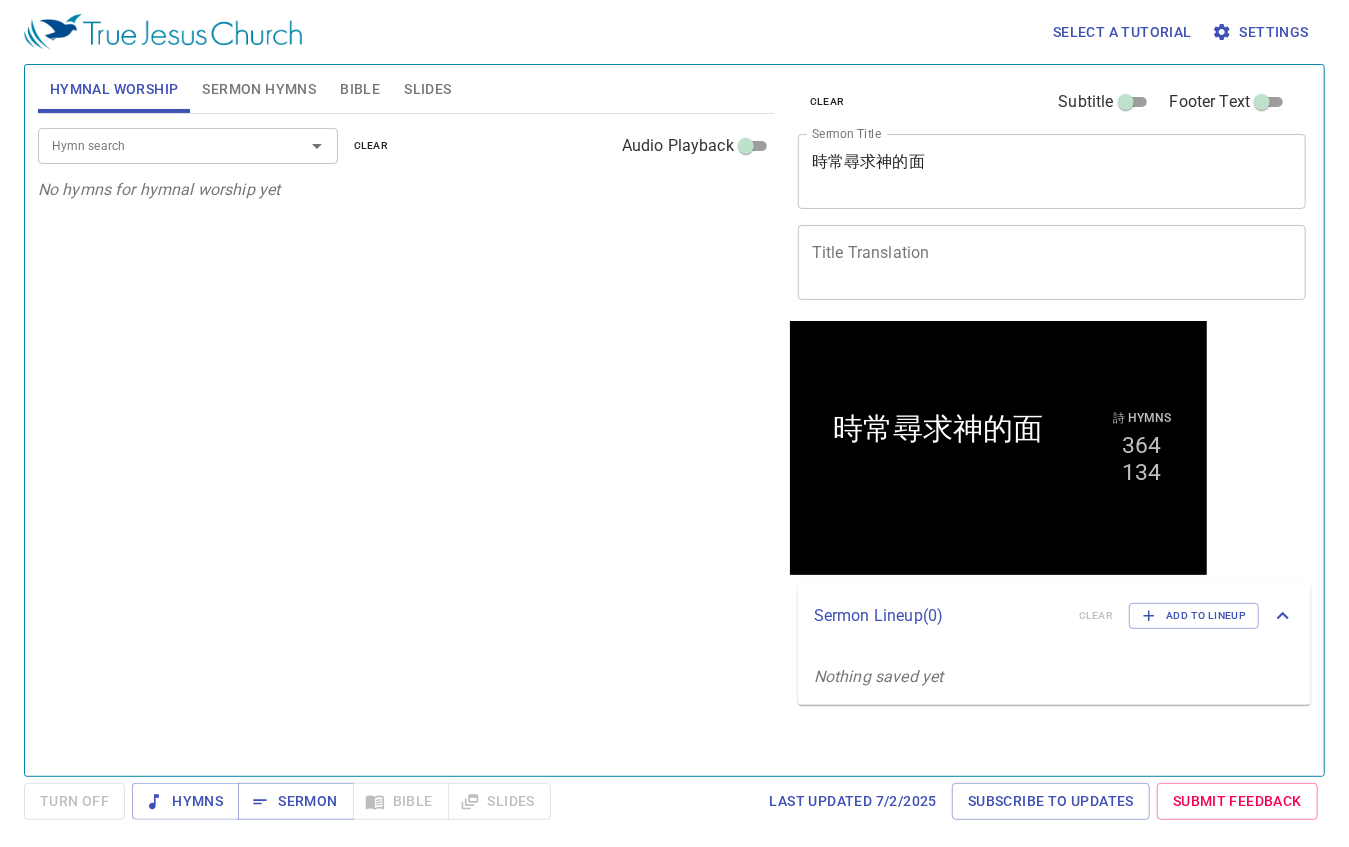 click on "Hymn search" at bounding box center (188, 145) 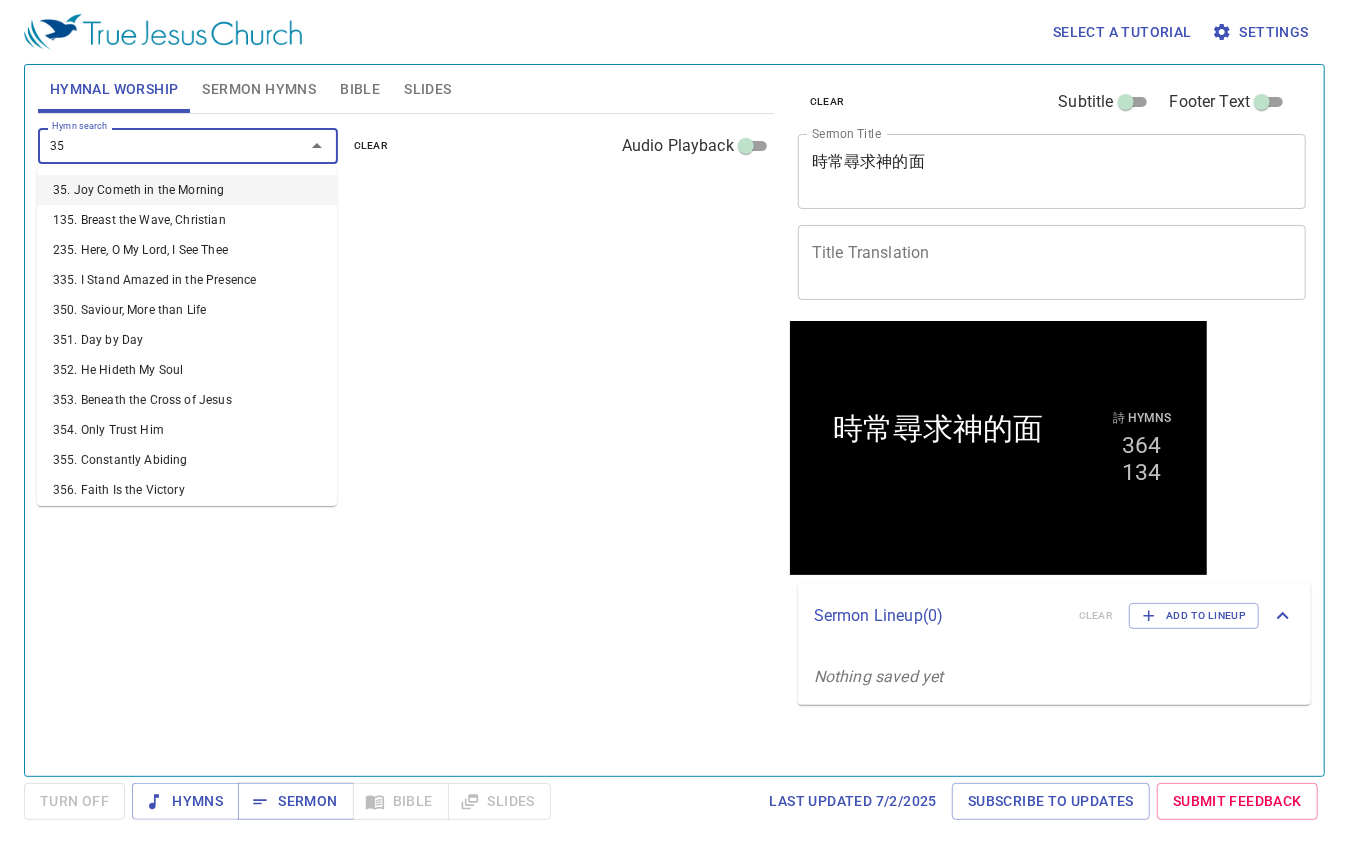 type on "351" 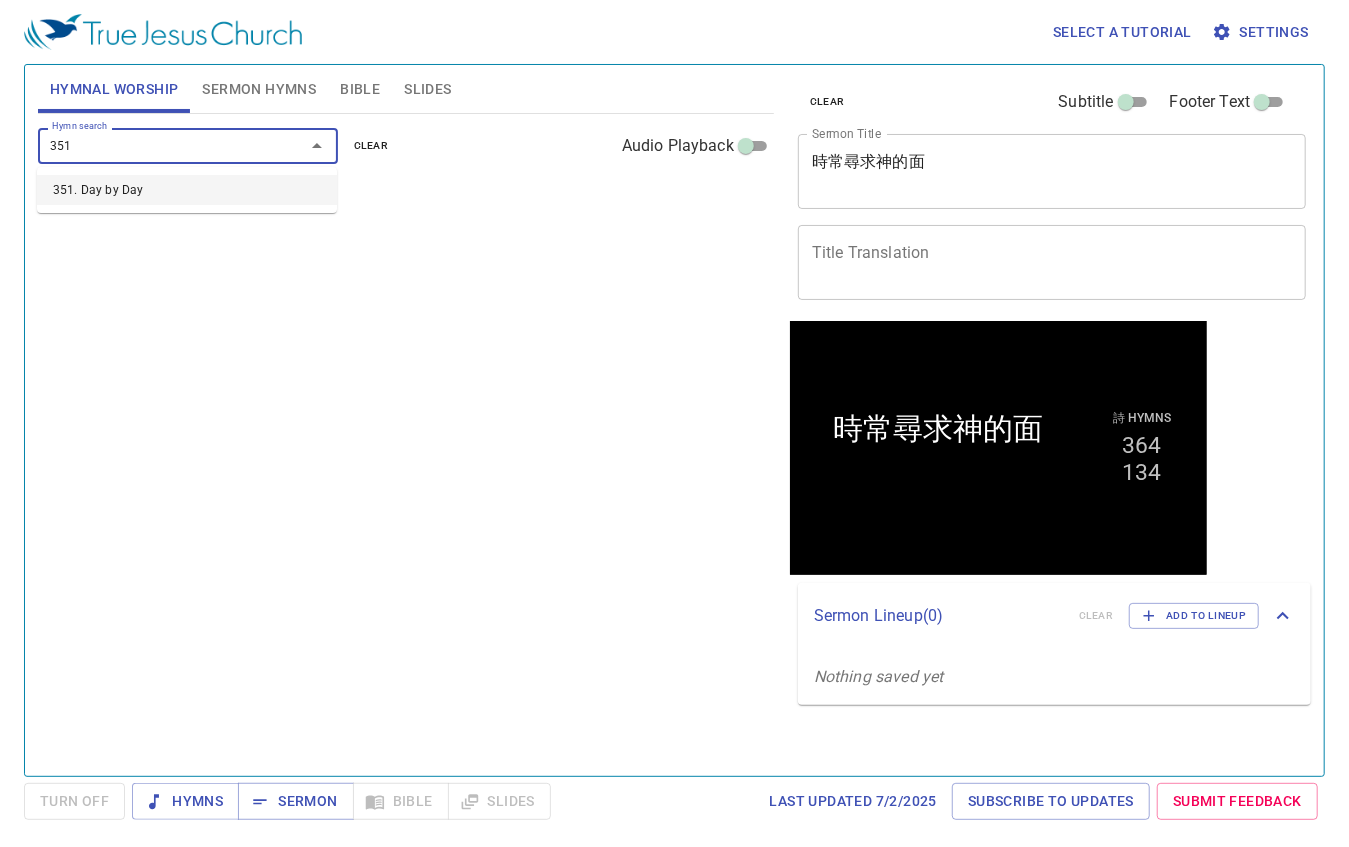 click on "351. Day by Day" at bounding box center [187, 190] 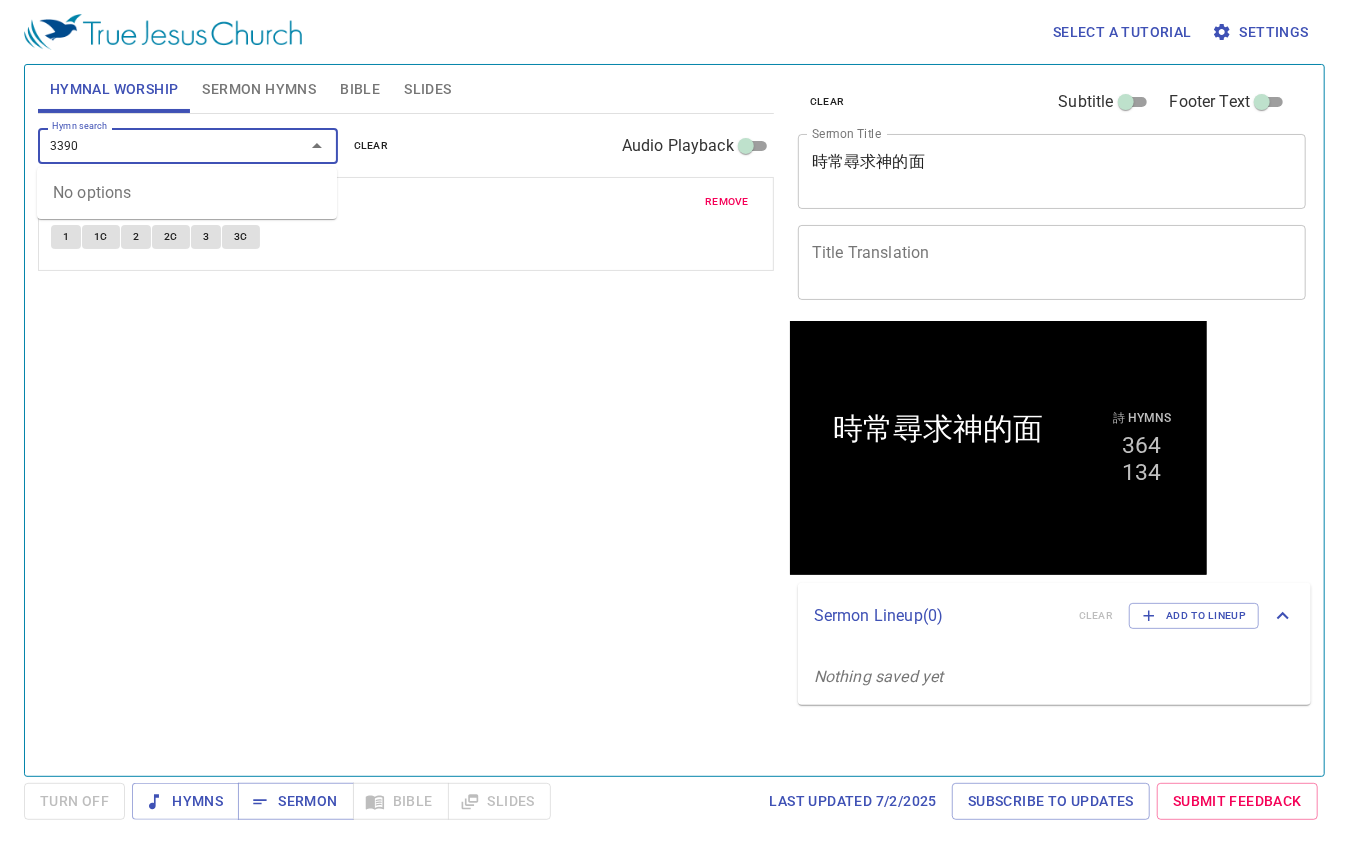 type on "339" 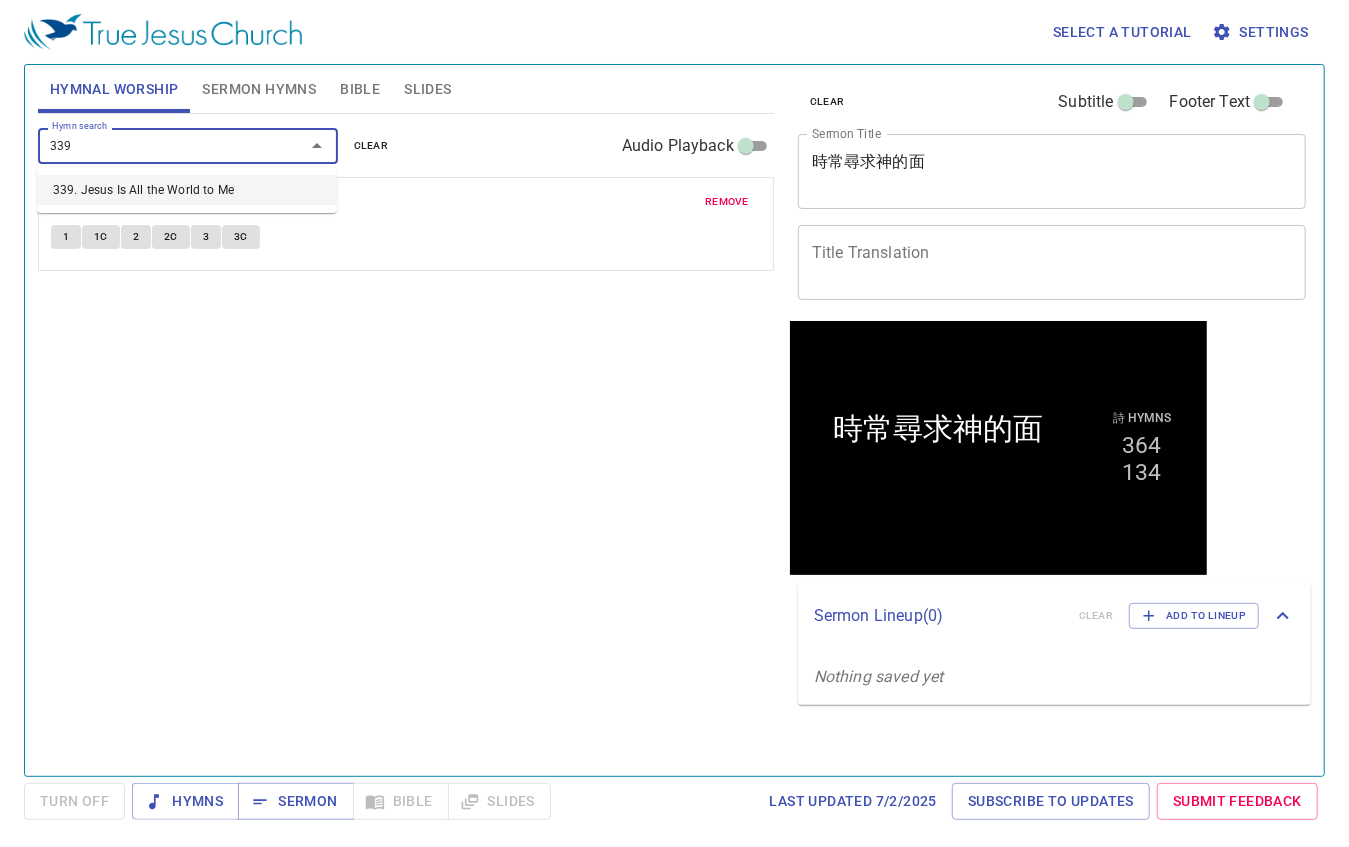 click on "339. Jesus Is All the World to Me" at bounding box center [187, 190] 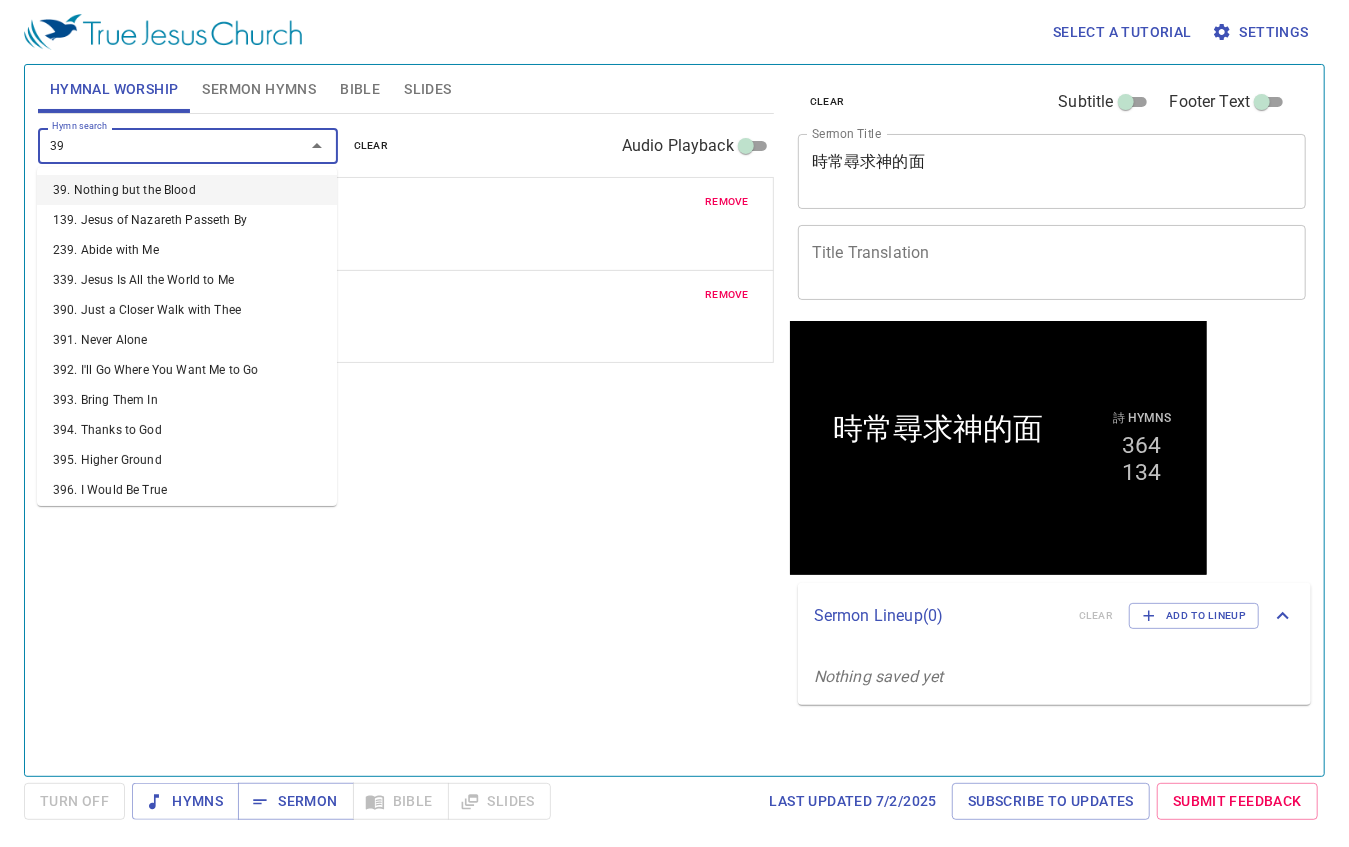 type on "397" 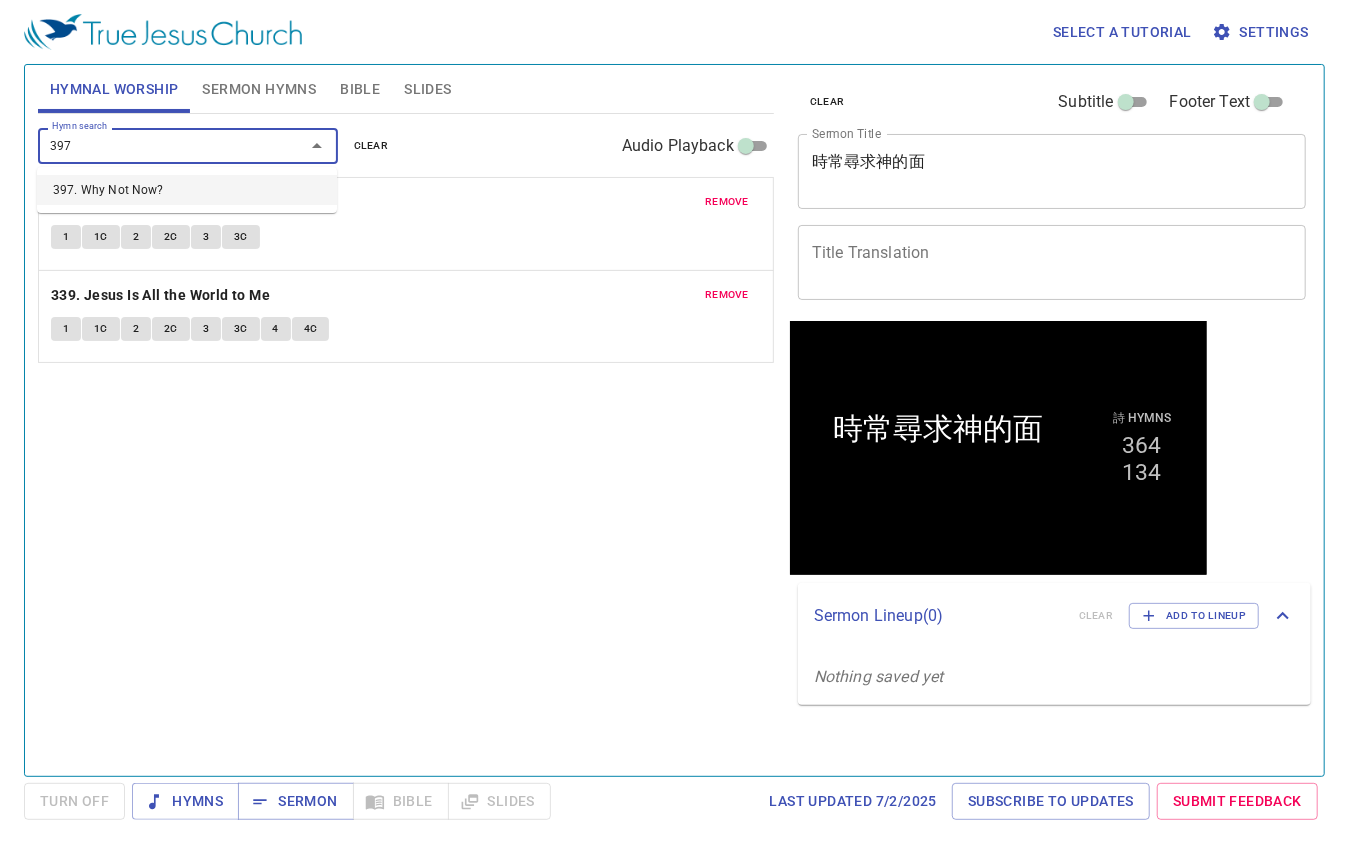 click on "397. Why Not Now?" at bounding box center [187, 190] 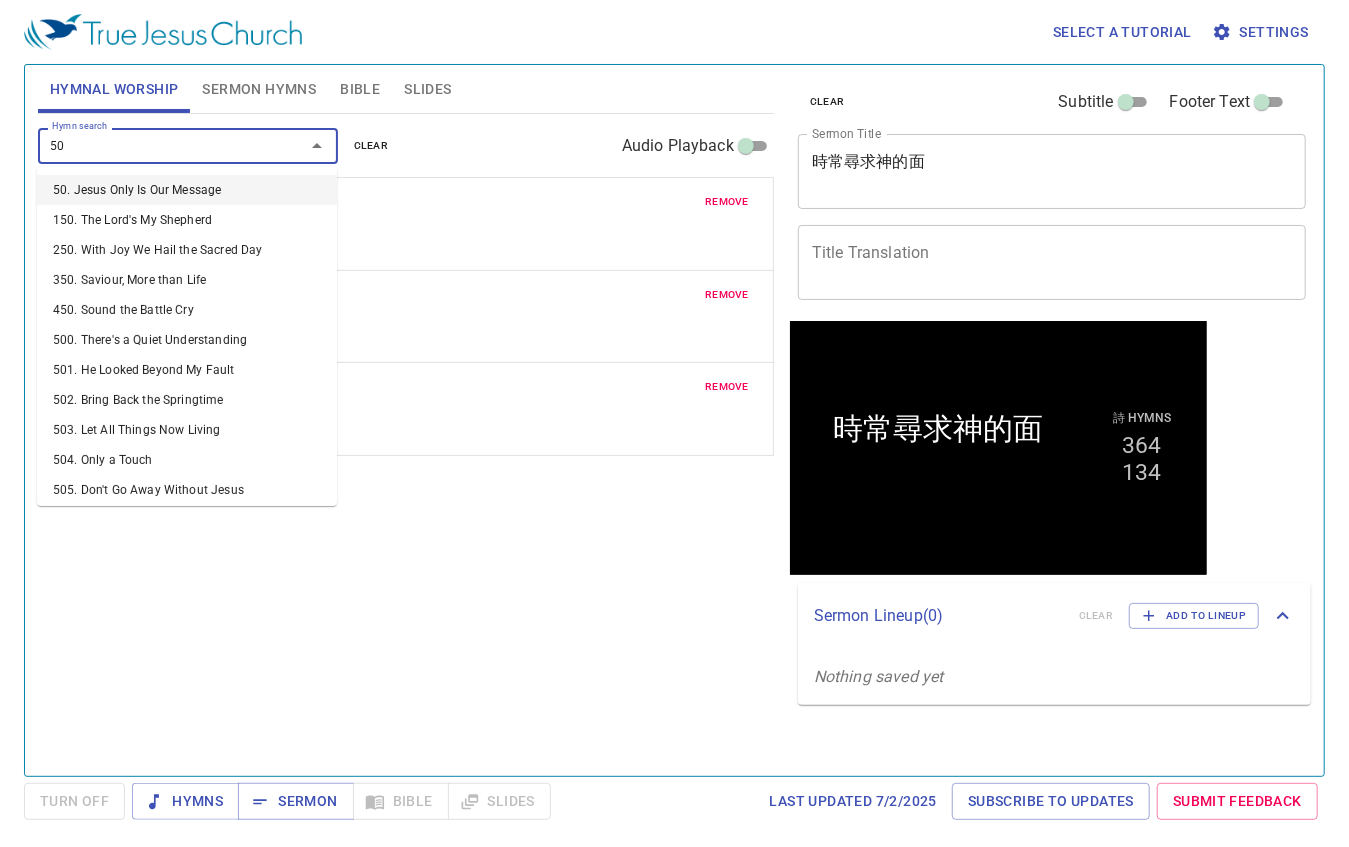 type on "504" 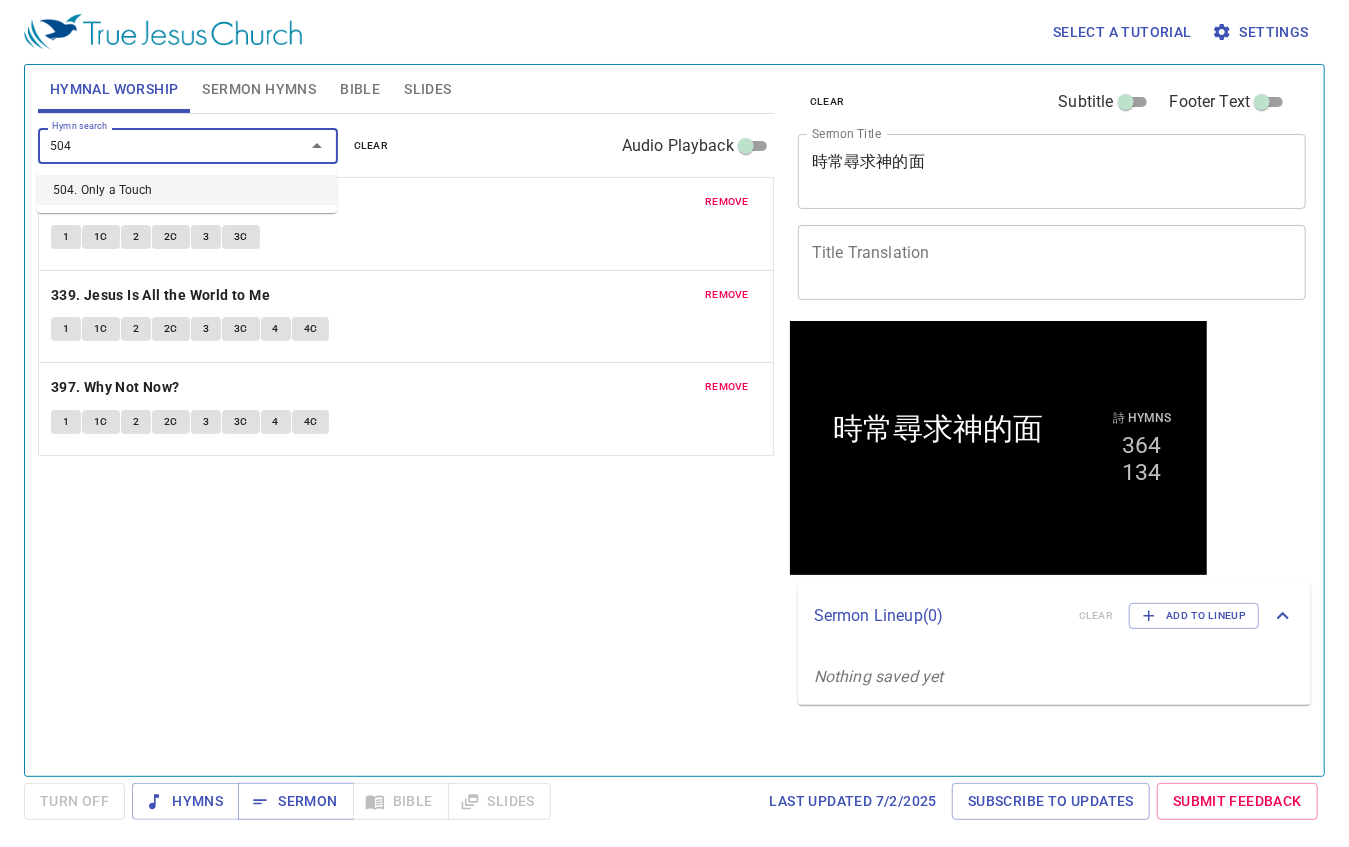 click on "504. Only a Touch" at bounding box center [187, 190] 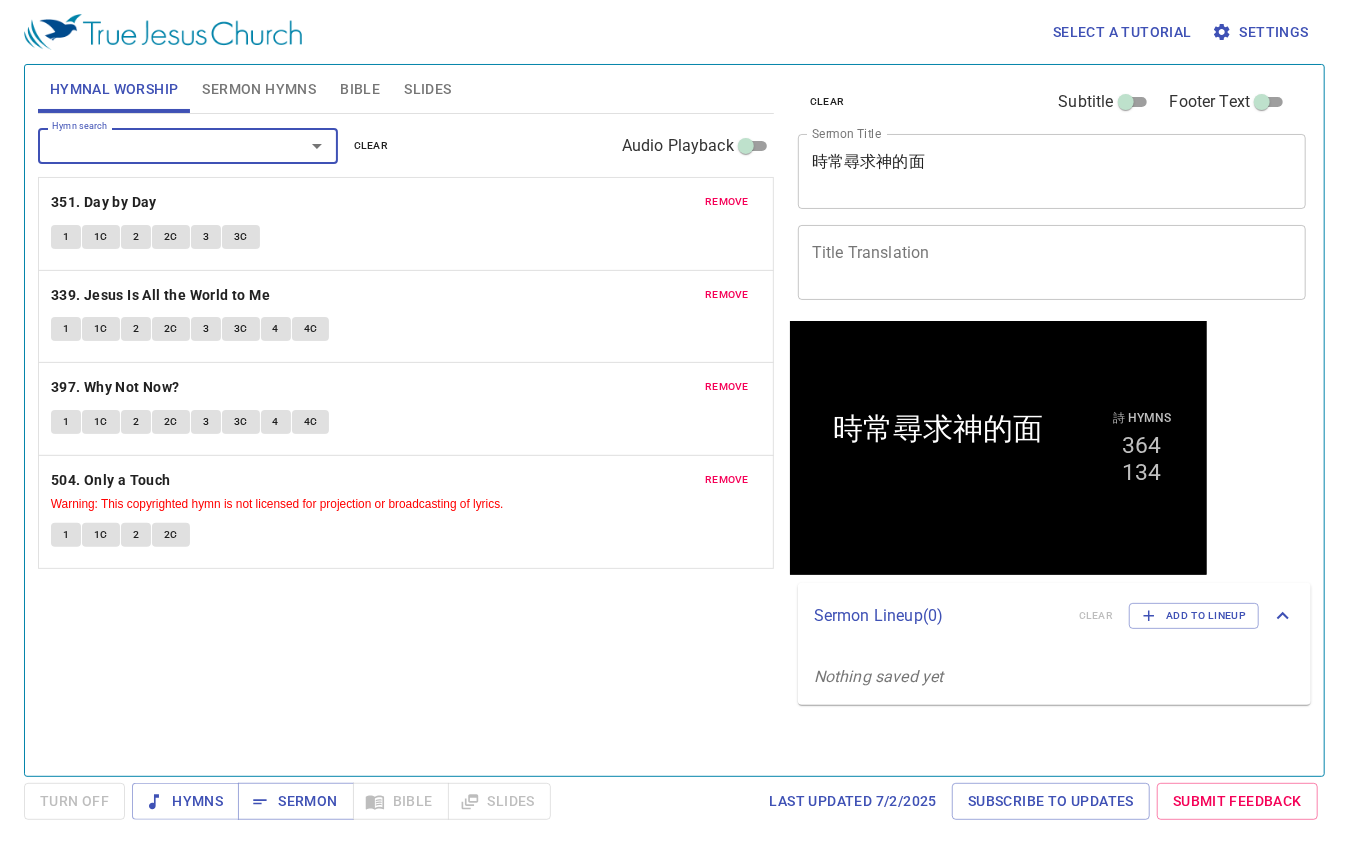 click on "clear Subtitle Footer Text Sermon Title 時常尋求神的面 x Sermon Title Title Translation x Title Translation Subtitle x Subtitle Subtitle Translation x Subtitle Translation Footer Text Footer Text" at bounding box center [1050, 193] 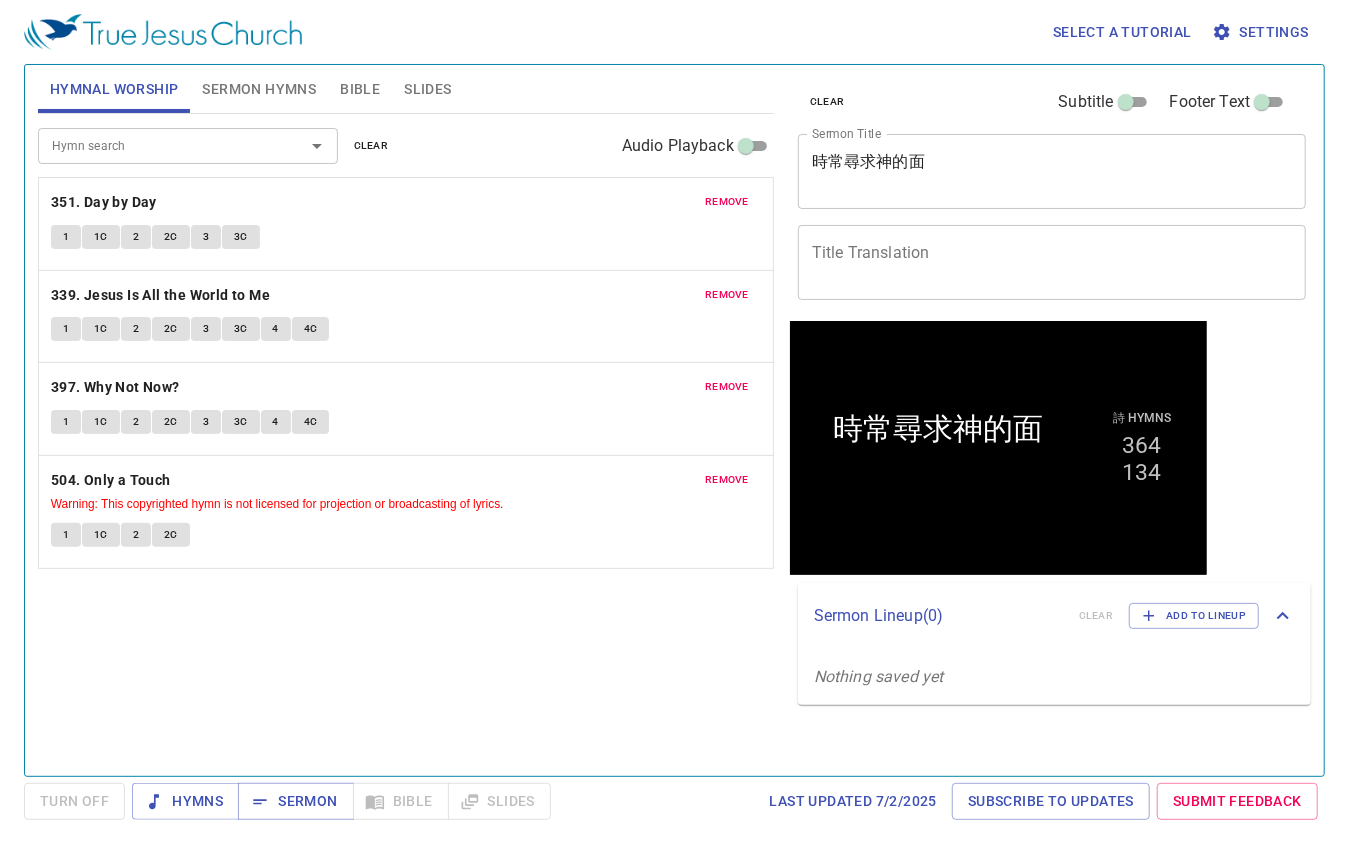 click on "Title Translation" at bounding box center [1052, 262] 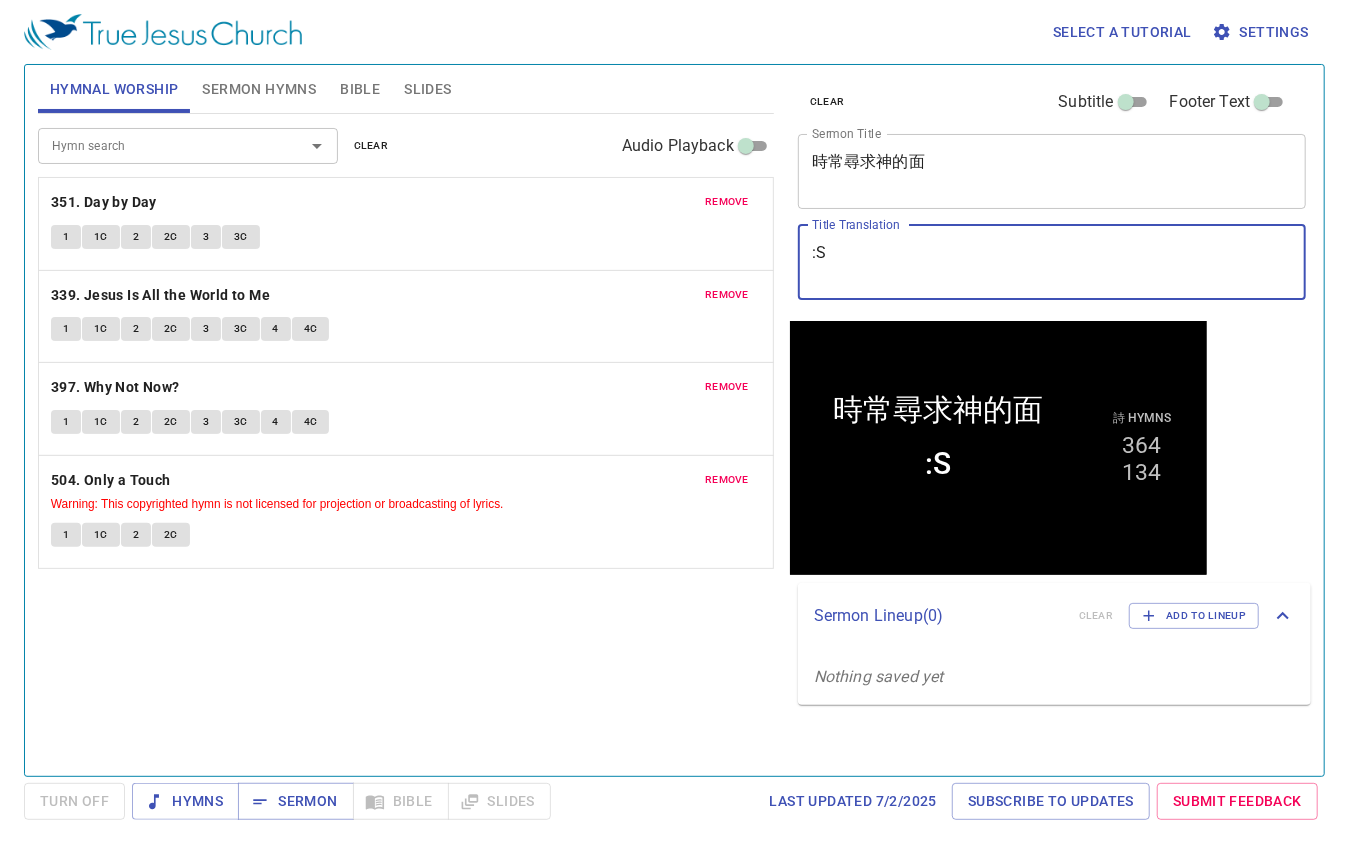 type on ":" 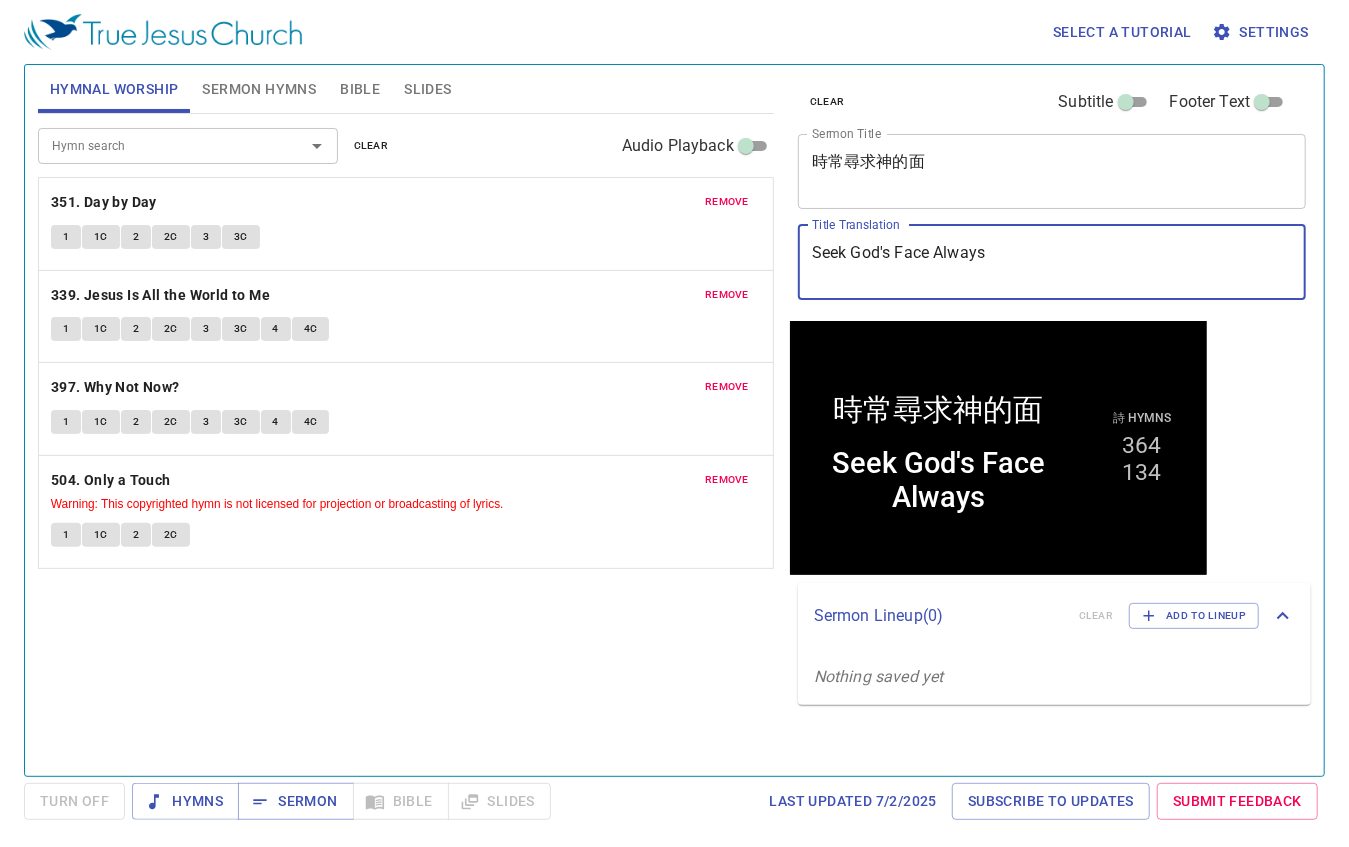 type on "Seek God's Face Always" 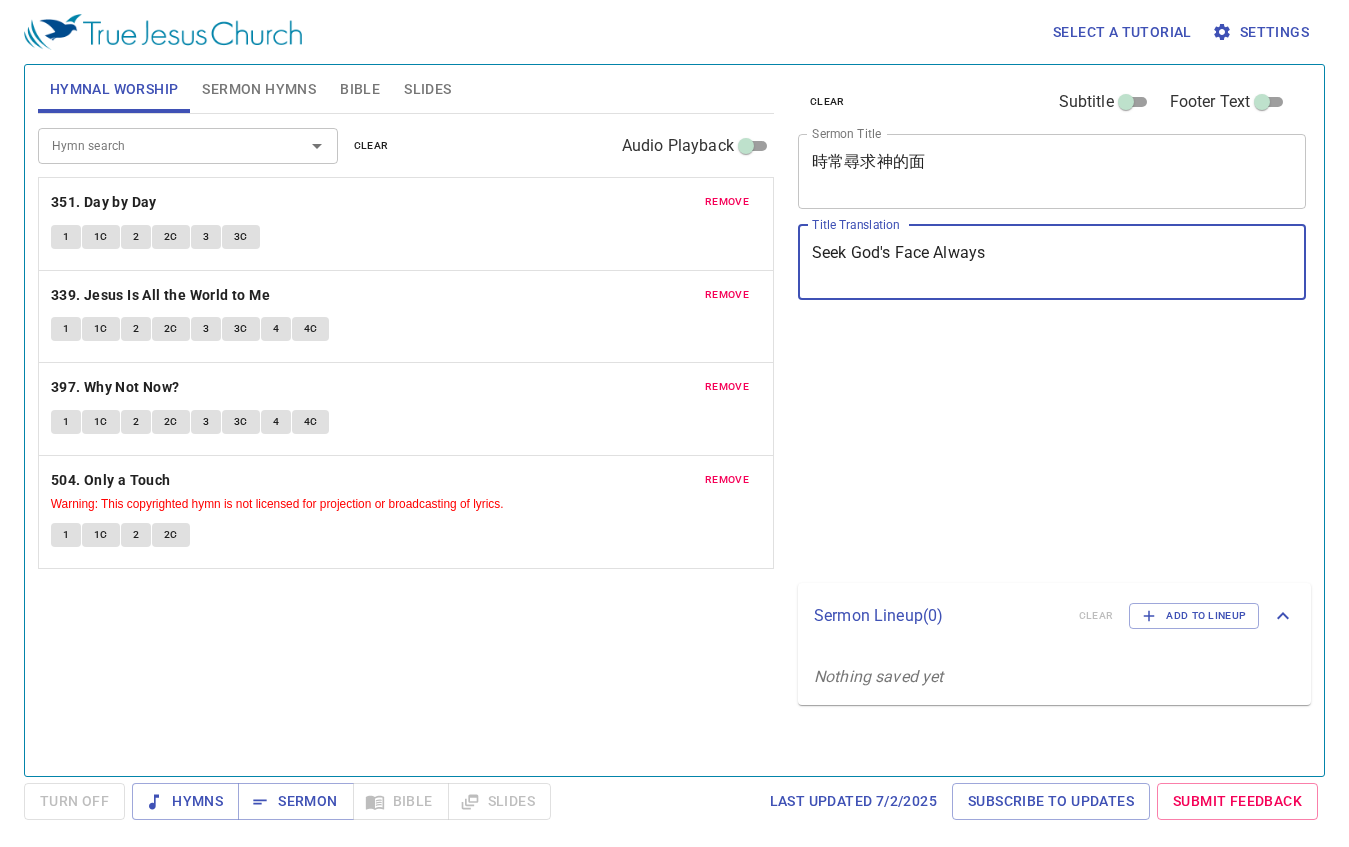 scroll, scrollTop: 0, scrollLeft: 0, axis: both 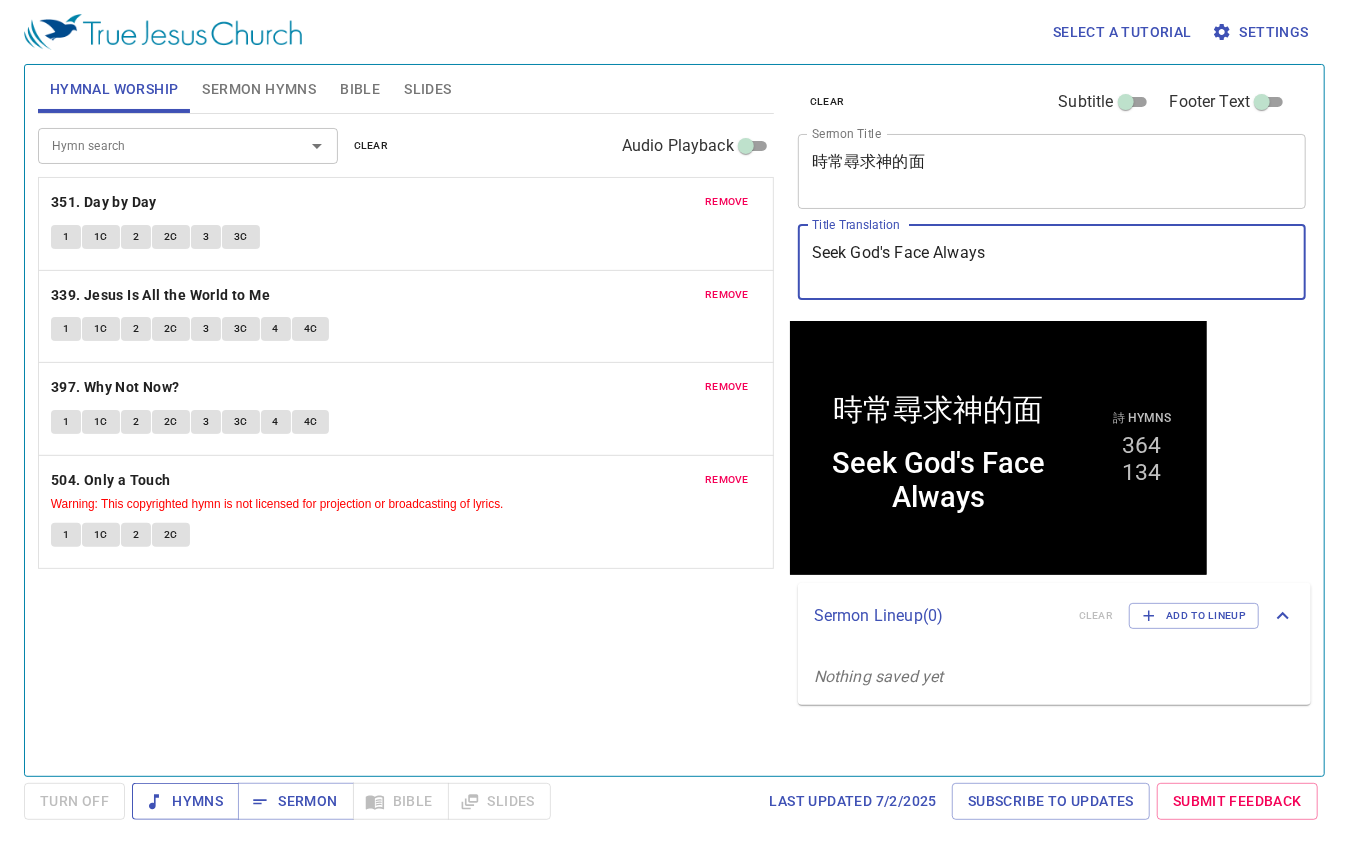 click on "Hymns" at bounding box center (185, 801) 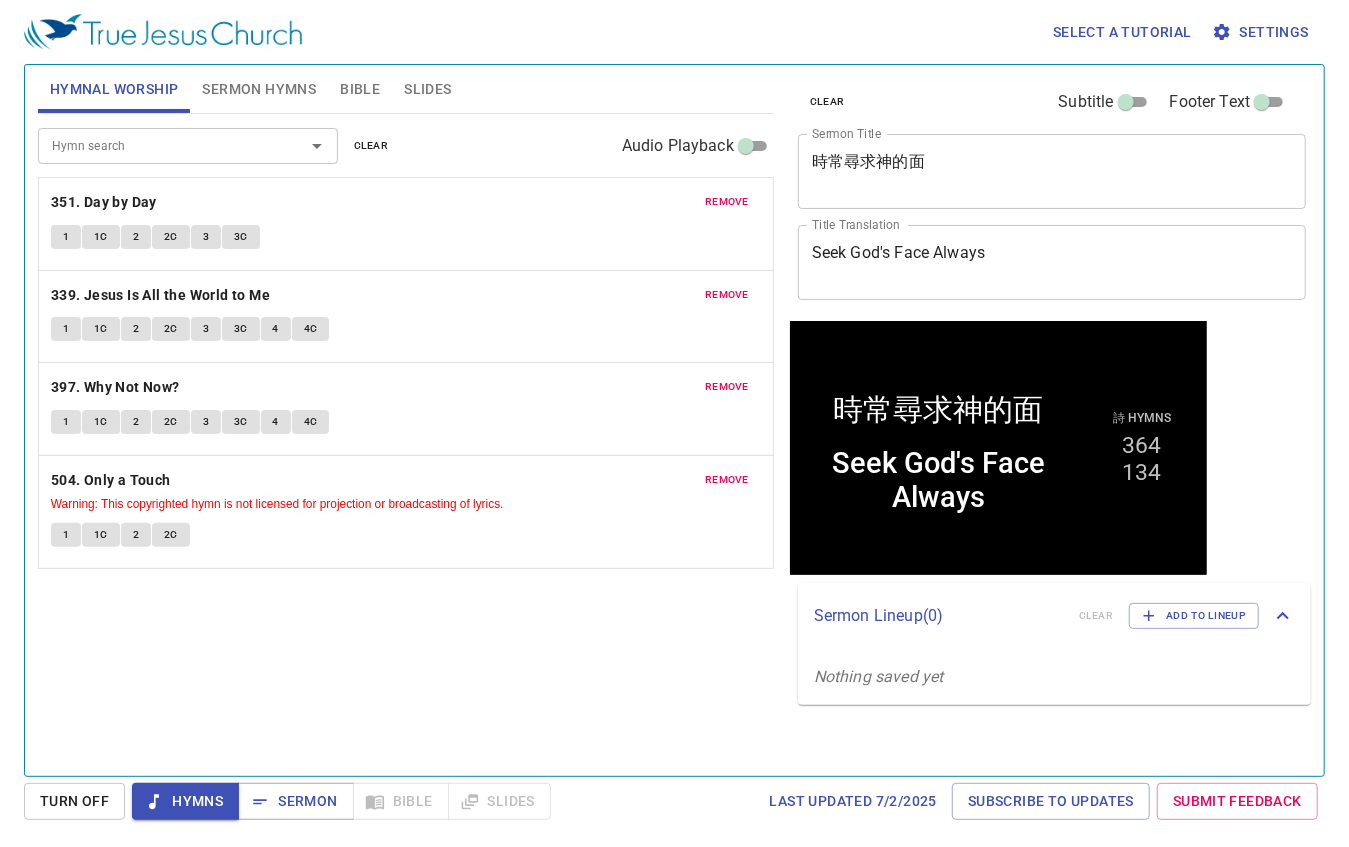 click on "Hymn search Hymn search   clear Audio Playback remove 351. Day by Day   1 1C 2 2C 3 3C remove 339. Jesus Is All the World to Me   1 1C 2 2C 3 3C 4 4C remove 397. Why Not Now?   1 1C 2 2C 3 3C 4 4C remove 504. Only a Touch   Warning: This copyrighted hymn is not licensed for projection or broadcasting of lyrics. 1 1C 2 2C" at bounding box center [406, 436] 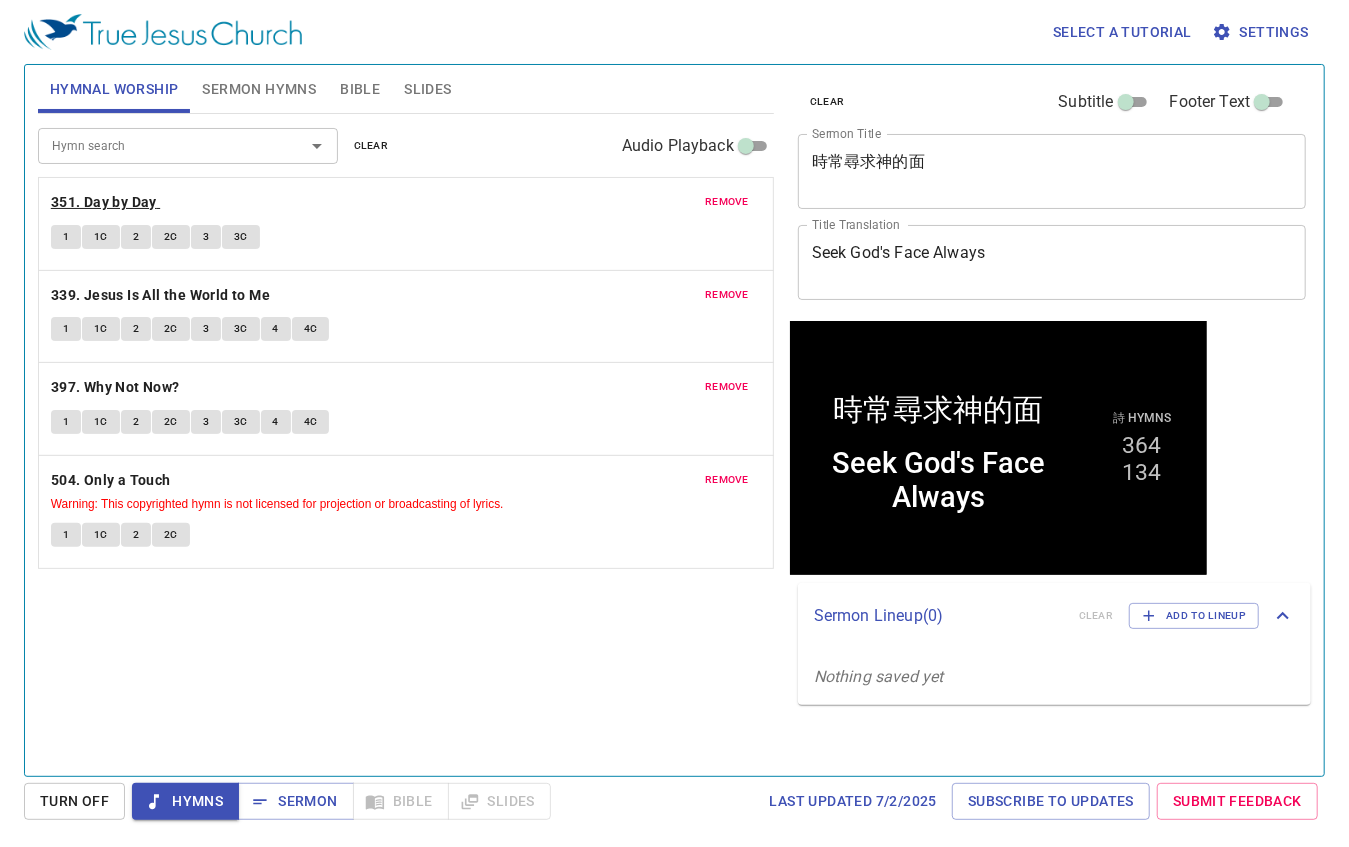 click on "351. Day by Day" at bounding box center (104, 202) 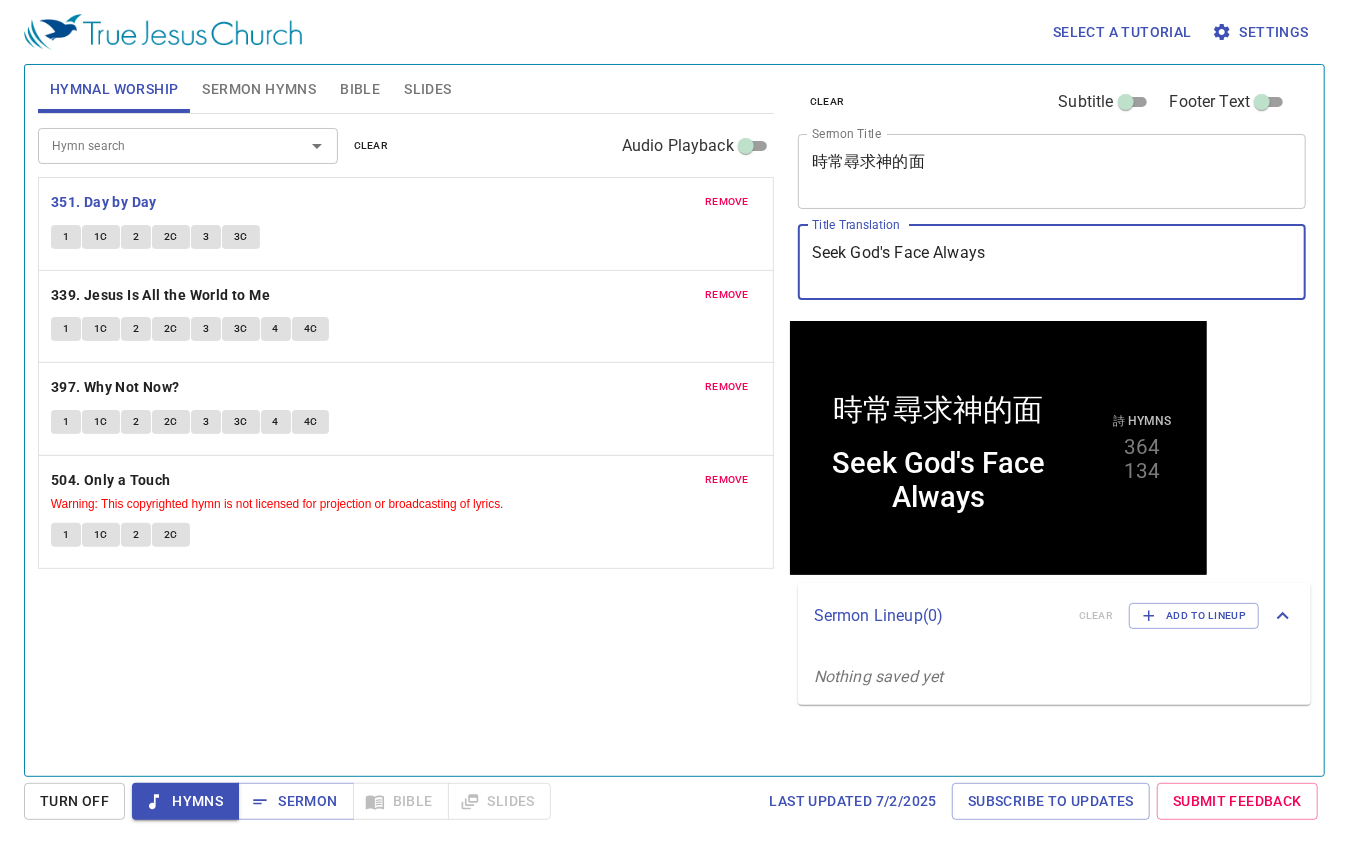 drag, startPoint x: 1004, startPoint y: 247, endPoint x: 762, endPoint y: 256, distance: 242.1673 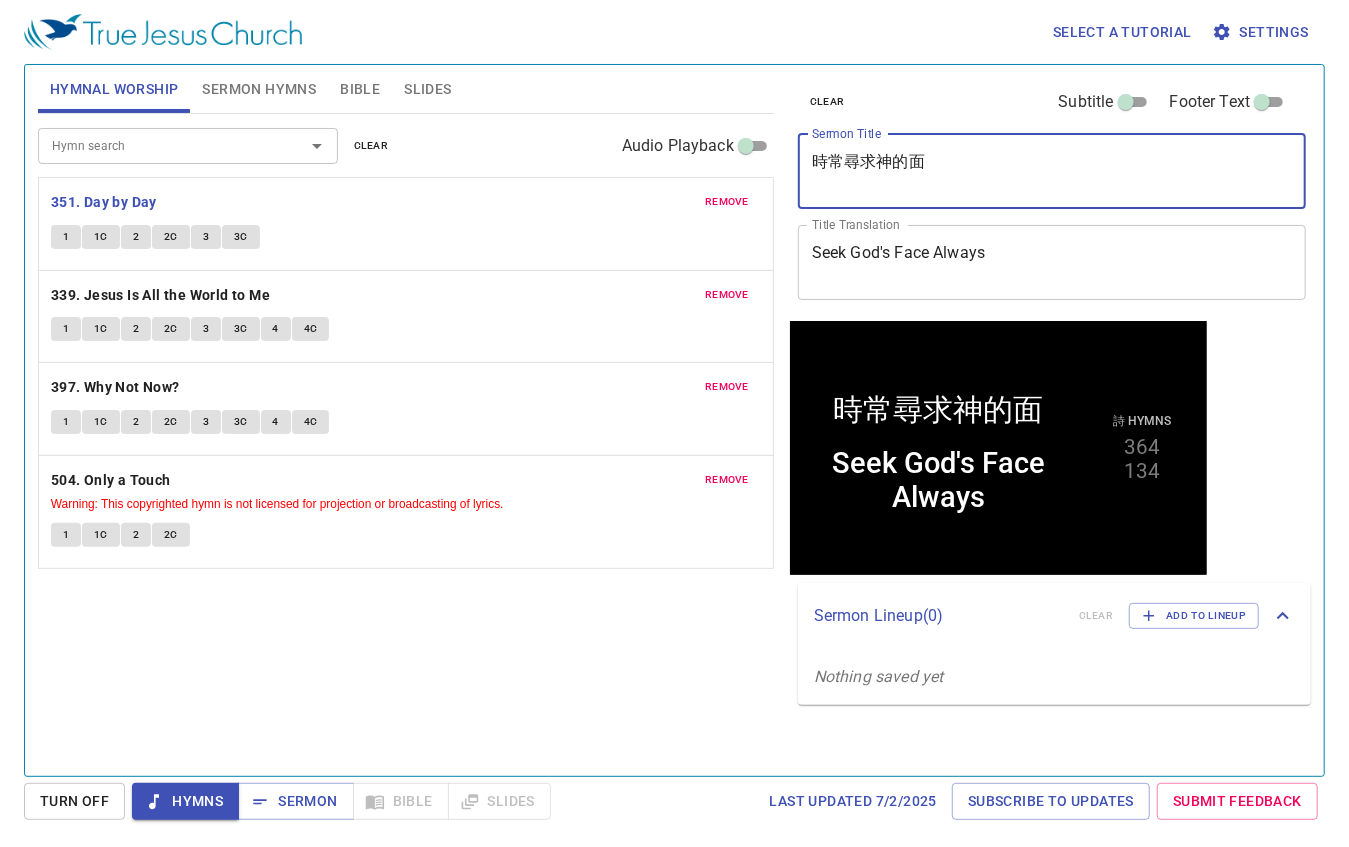 drag, startPoint x: 988, startPoint y: 167, endPoint x: 742, endPoint y: 167, distance: 246 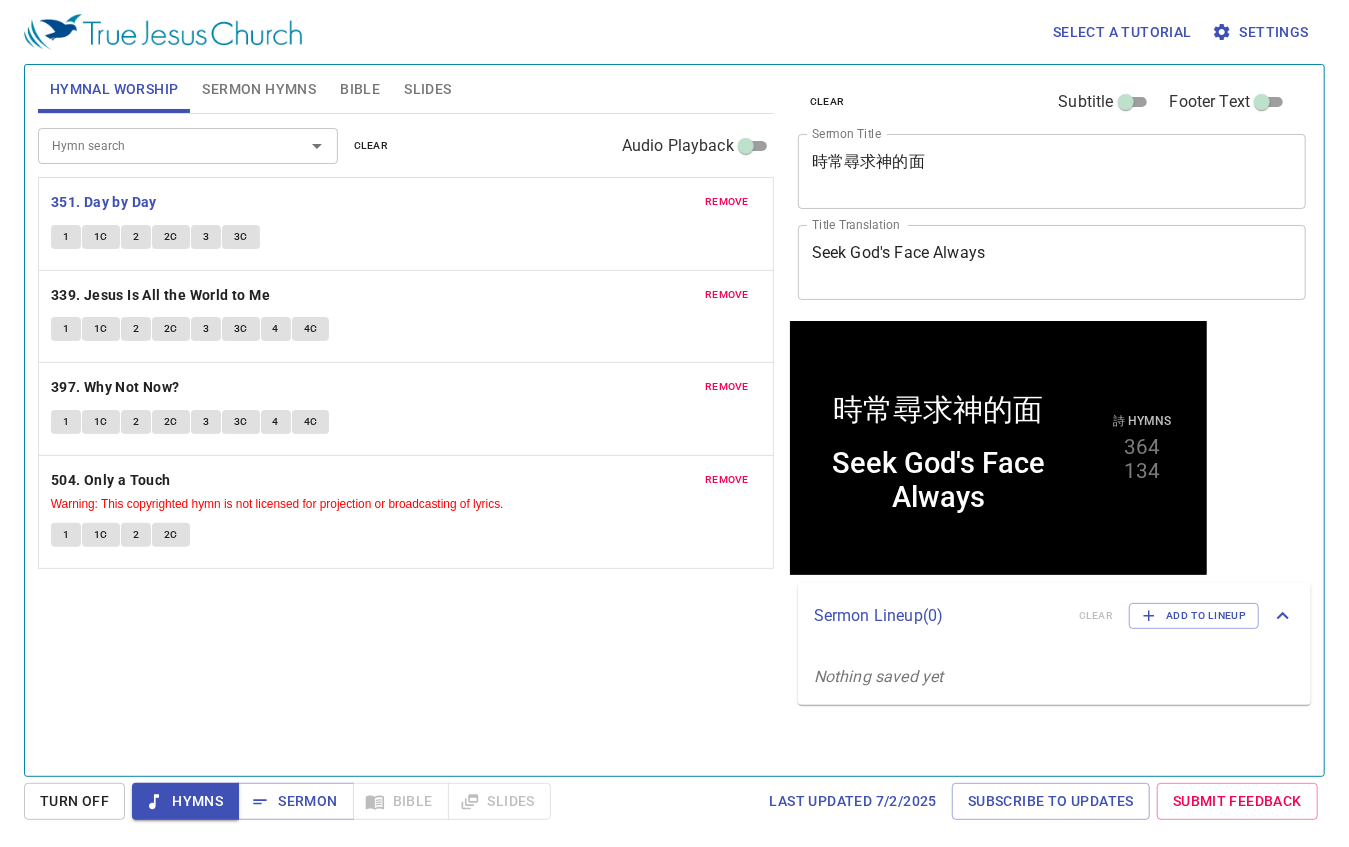 click on "Hymn search Hymn search   clear Audio Playback remove 351. Day by Day   1 1C 2 2C 3 3C remove 339. Jesus Is All the World to Me   1 1C 2 2C 3 3C 4 4C remove 397. Why Not Now?   1 1C 2 2C 3 3C 4 4C remove 504. Only a Touch   Warning: This copyrighted hymn is not licensed for projection or broadcasting of lyrics. 1 1C 2 2C" at bounding box center [406, 436] 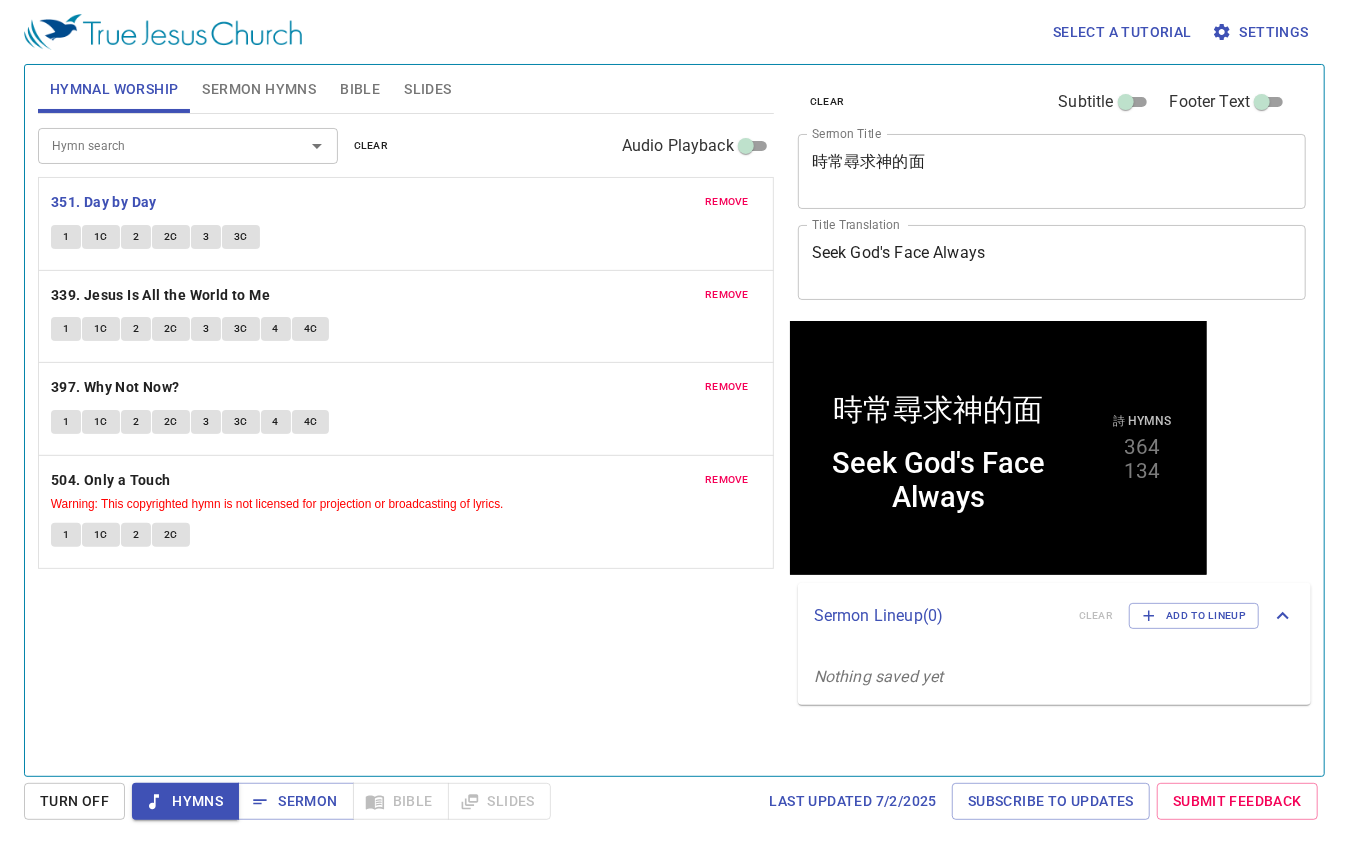 click on "Hymn search Hymn search   clear Audio Playback remove 351. Day by Day   1 1C 2 2C 3 3C remove 339. Jesus Is All the World to Me   1 1C 2 2C 3 3C 4 4C remove 397. Why Not Now?   1 1C 2 2C 3 3C 4 4C remove 504. Only a Touch   Warning: This copyrighted hymn is not licensed for projection or broadcasting of lyrics. 1 1C 2 2C" at bounding box center (406, 436) 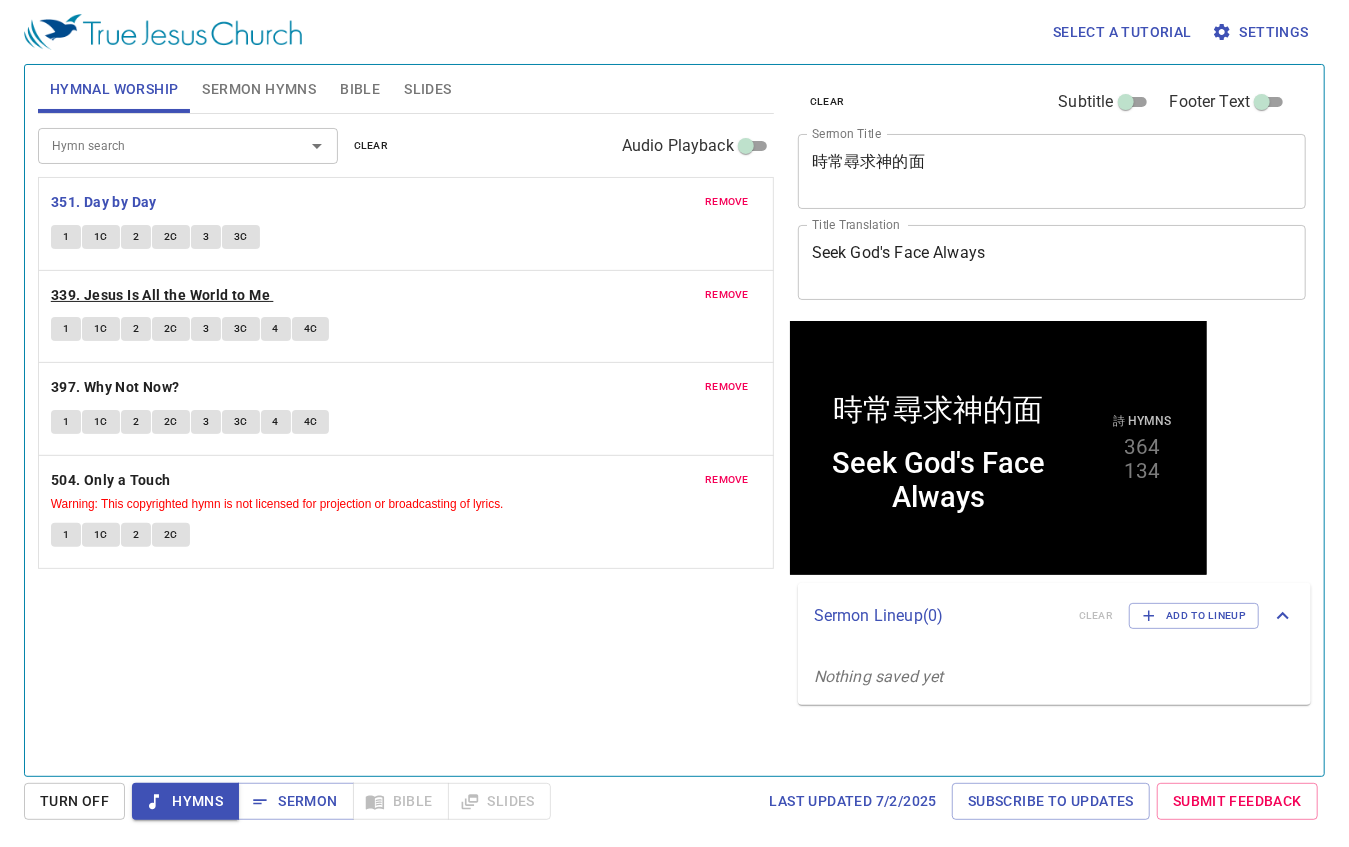 click on "339. Jesus Is All the World to Me" at bounding box center (160, 295) 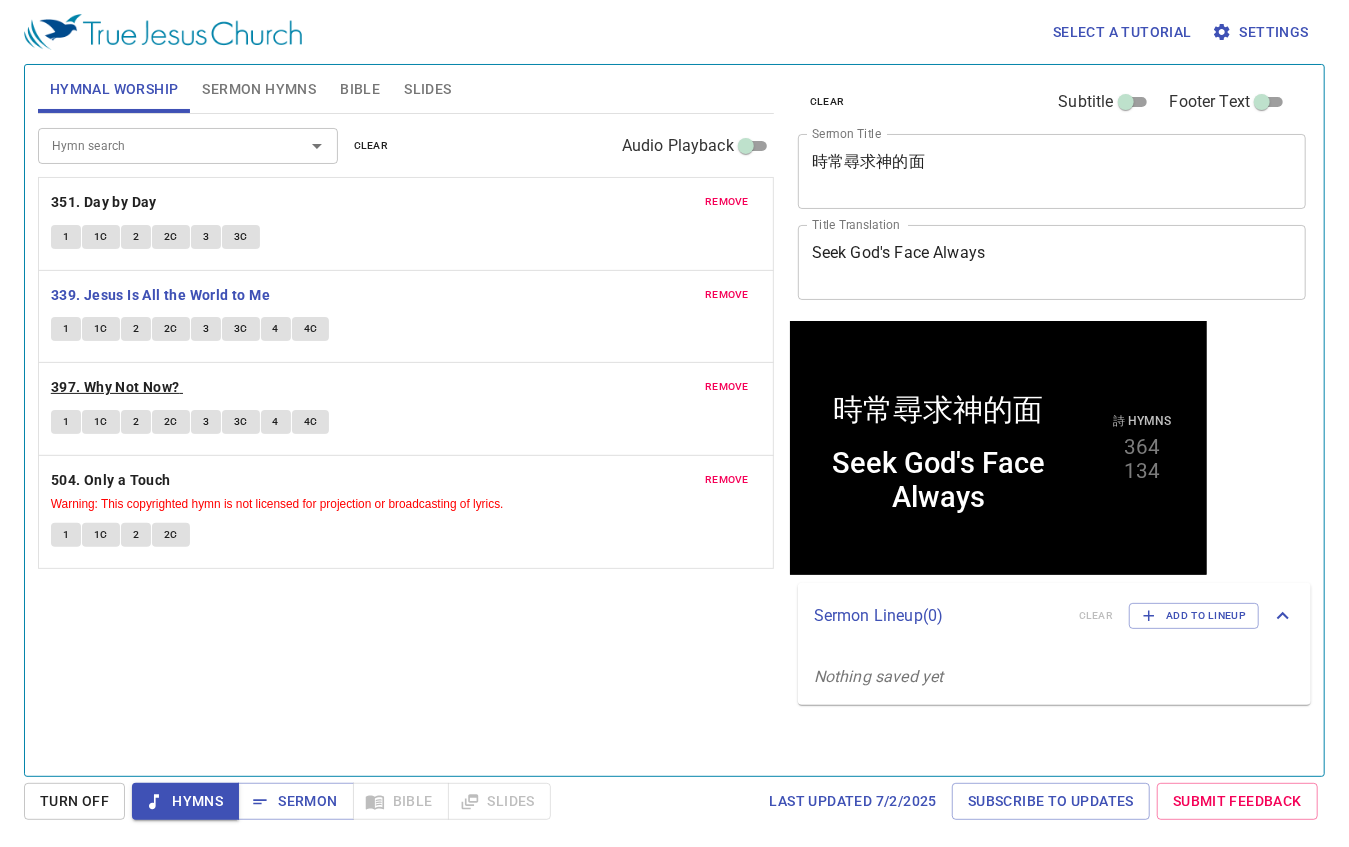 click on "397. Why Not Now?" at bounding box center (115, 387) 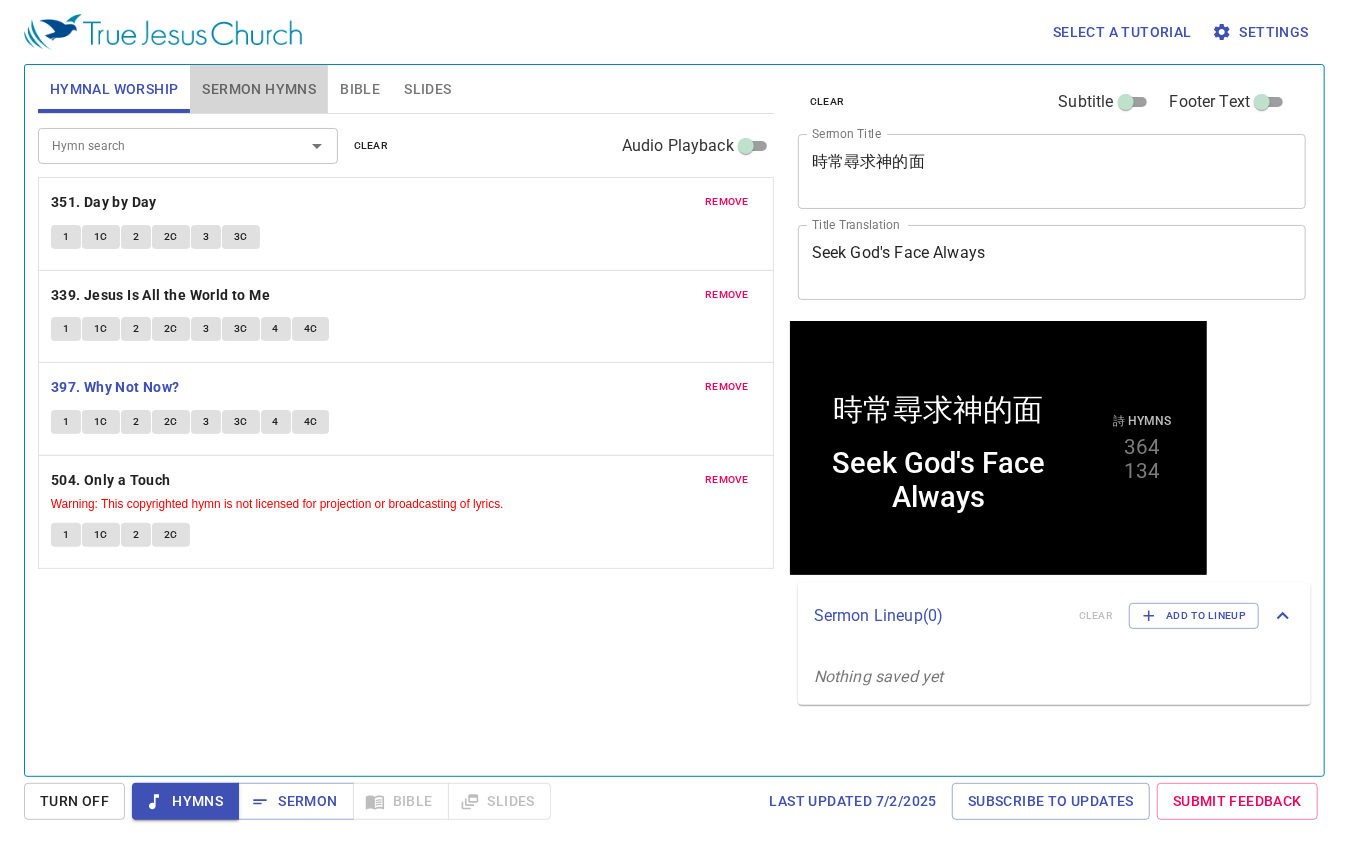 click on "Sermon Hymns" at bounding box center (259, 89) 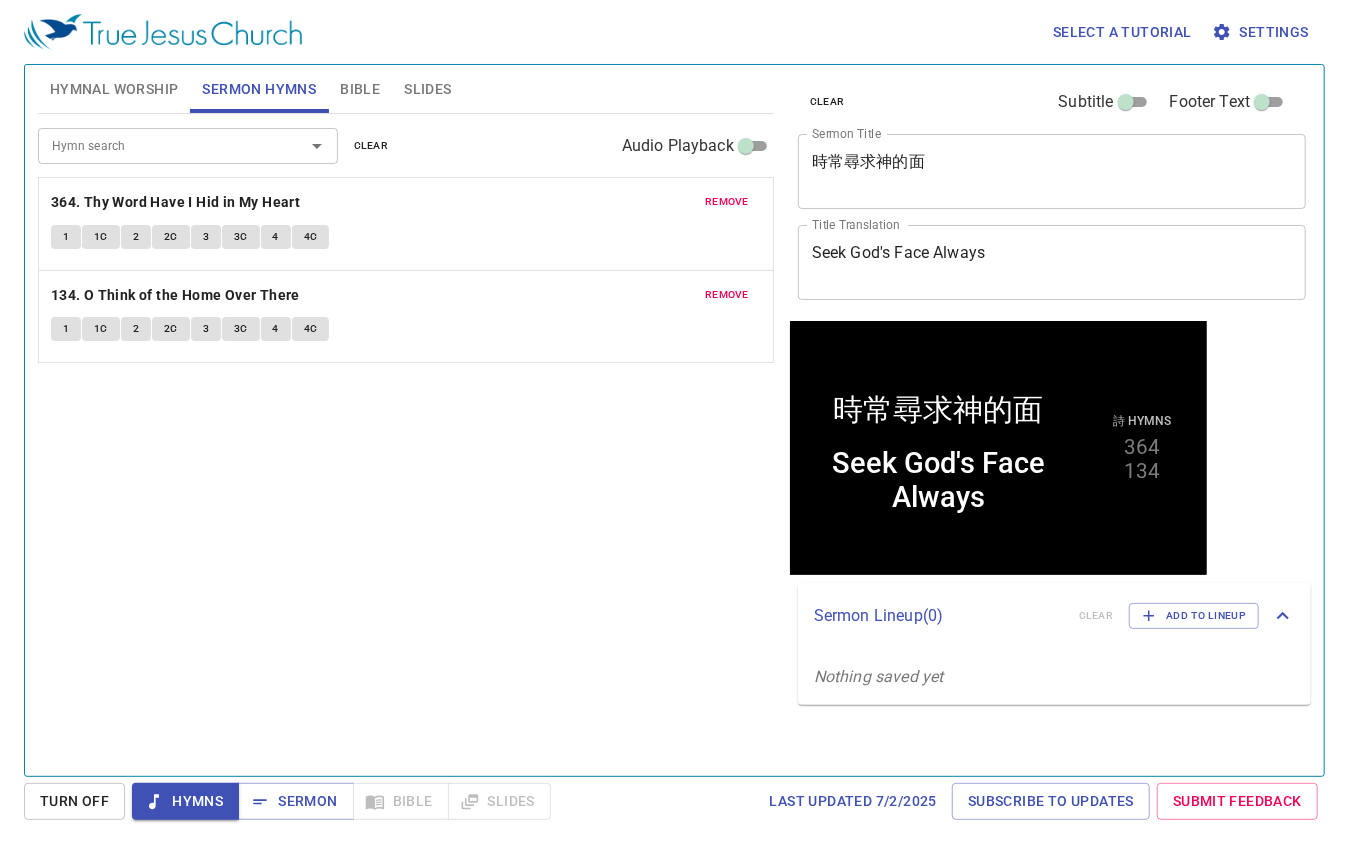 click on "Hymnal Worship" at bounding box center (114, 89) 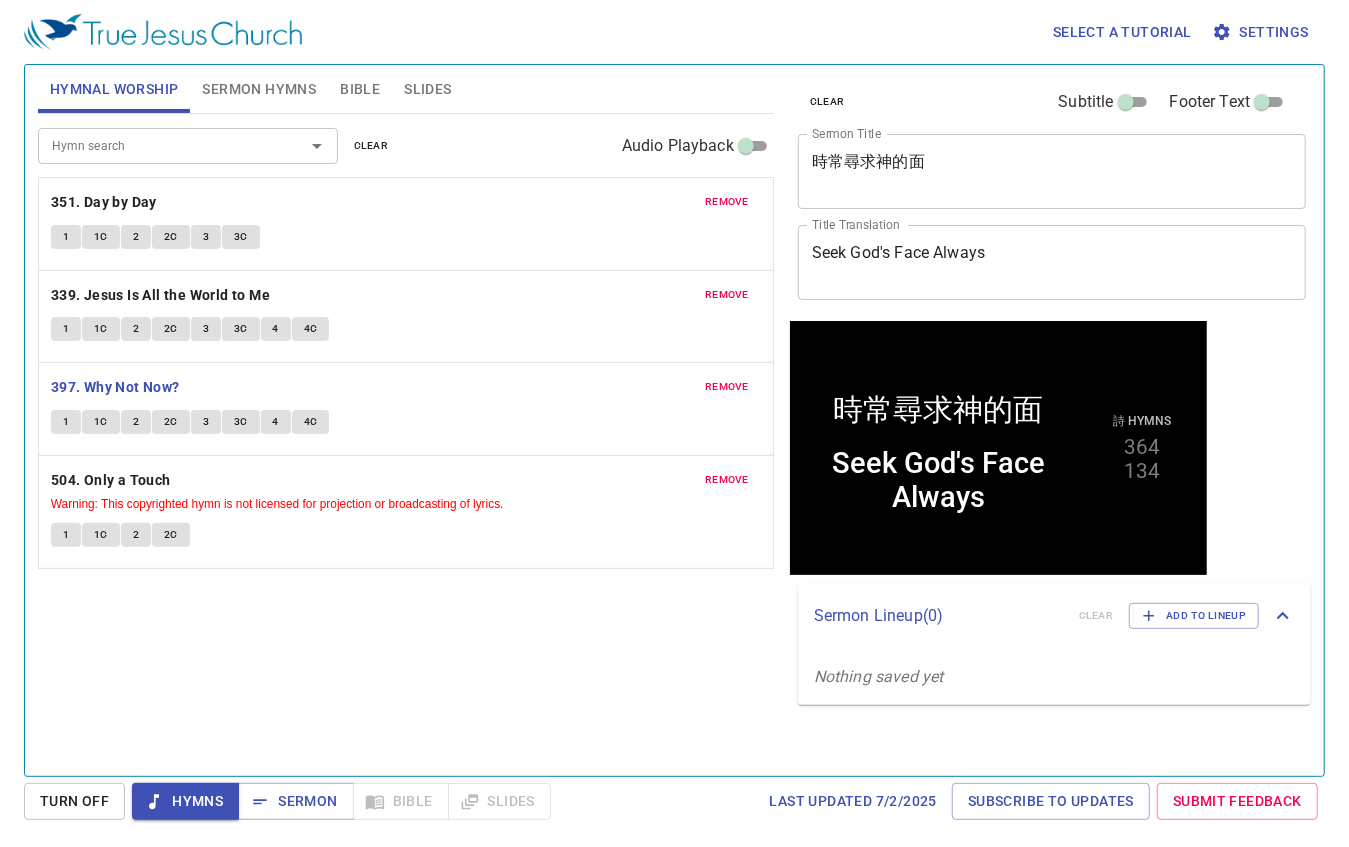 click on "Hymn search Hymn search   clear Audio Playback remove 351. Day by Day   1 1C 2 2C 3 3C remove 339. Jesus Is All the World to Me   1 1C 2 2C 3 3C 4 4C remove 397. Why Not Now?   1 1C 2 2C 3 3C 4 4C remove 504. Only a Touch   Warning: This copyrighted hymn is not licensed for projection or broadcasting of lyrics. 1 1C 2 2C" at bounding box center (406, 436) 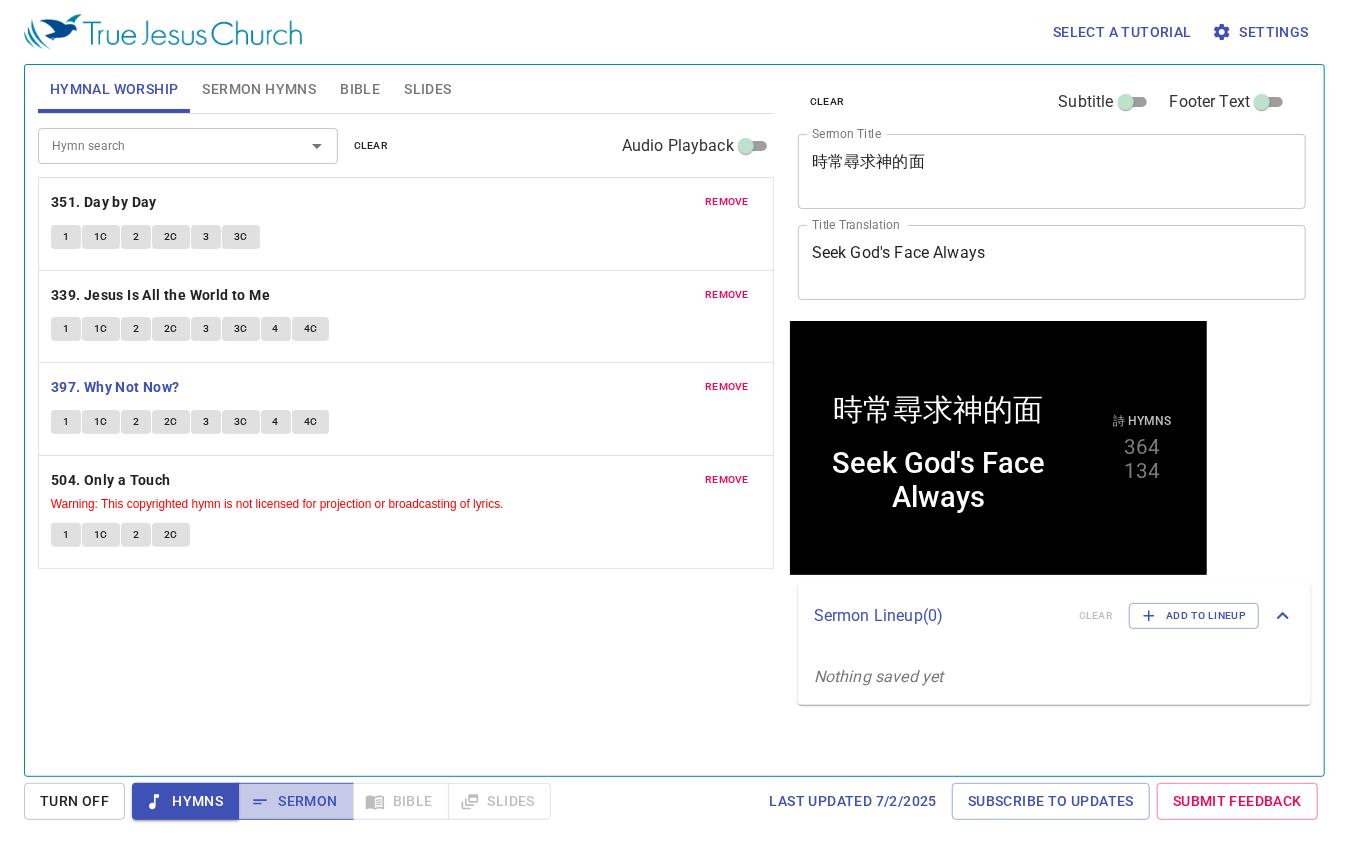 click on "Sermon" at bounding box center (295, 801) 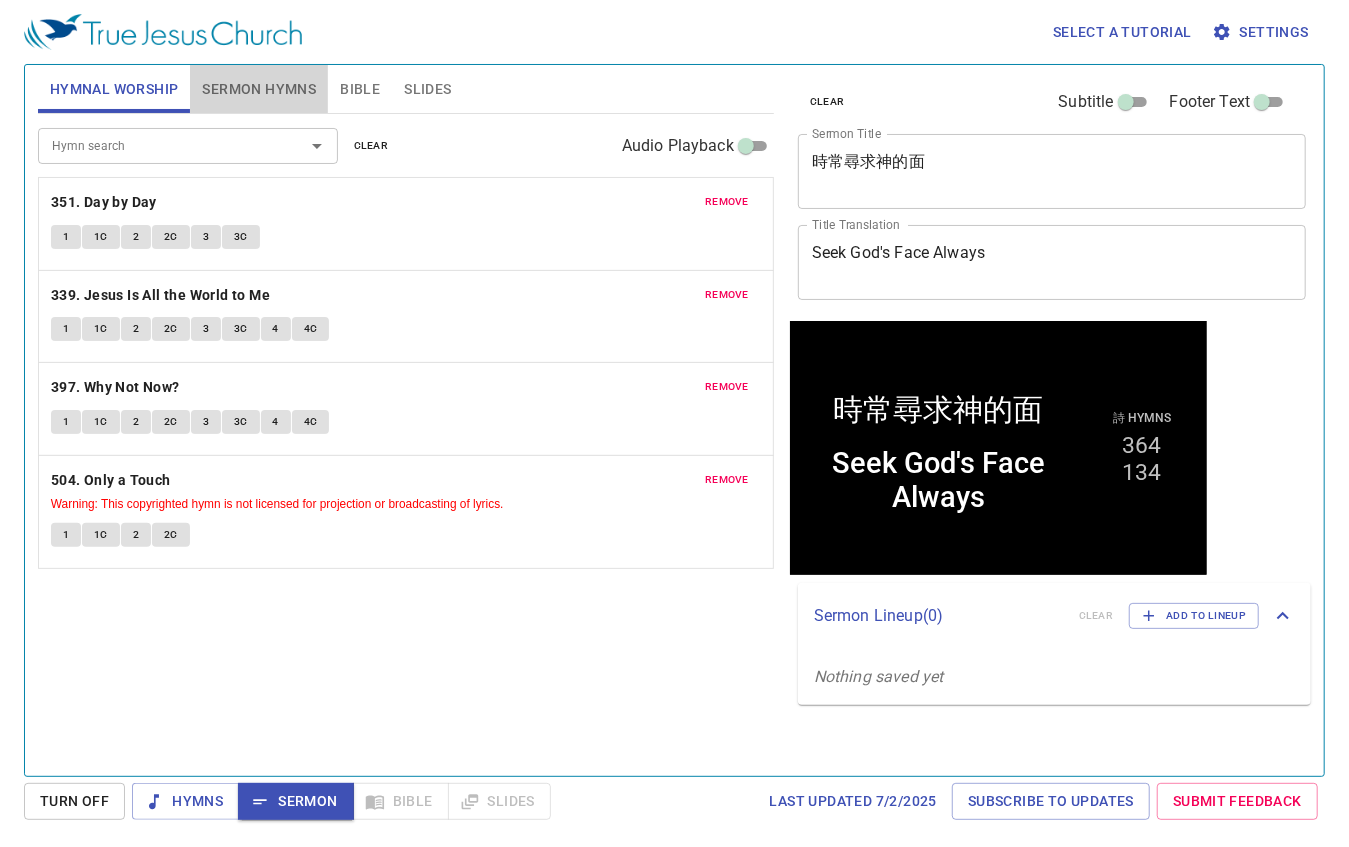 click on "Sermon Hymns" at bounding box center [259, 89] 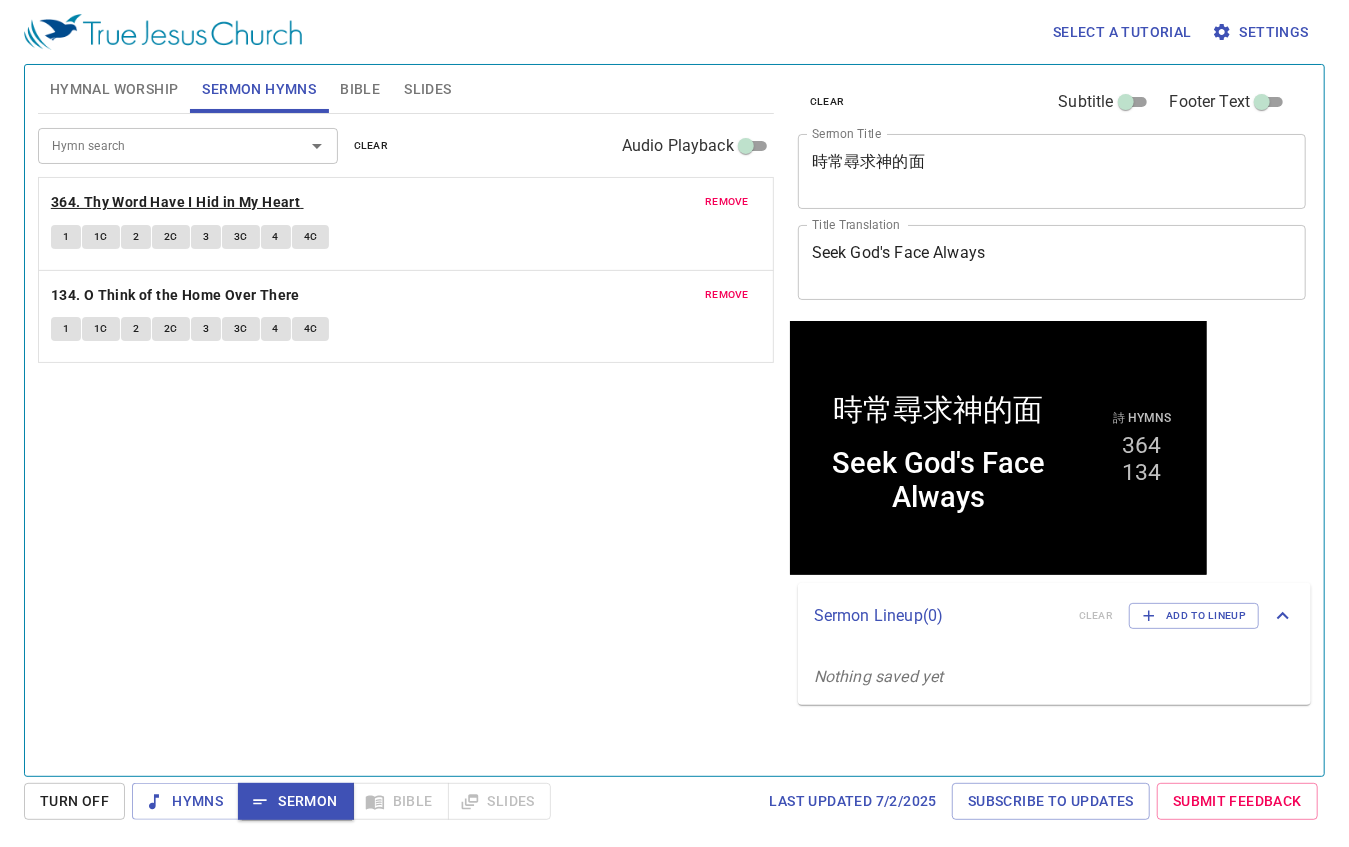 click on "364. Thy Word Have I Hid in My Heart" at bounding box center [175, 202] 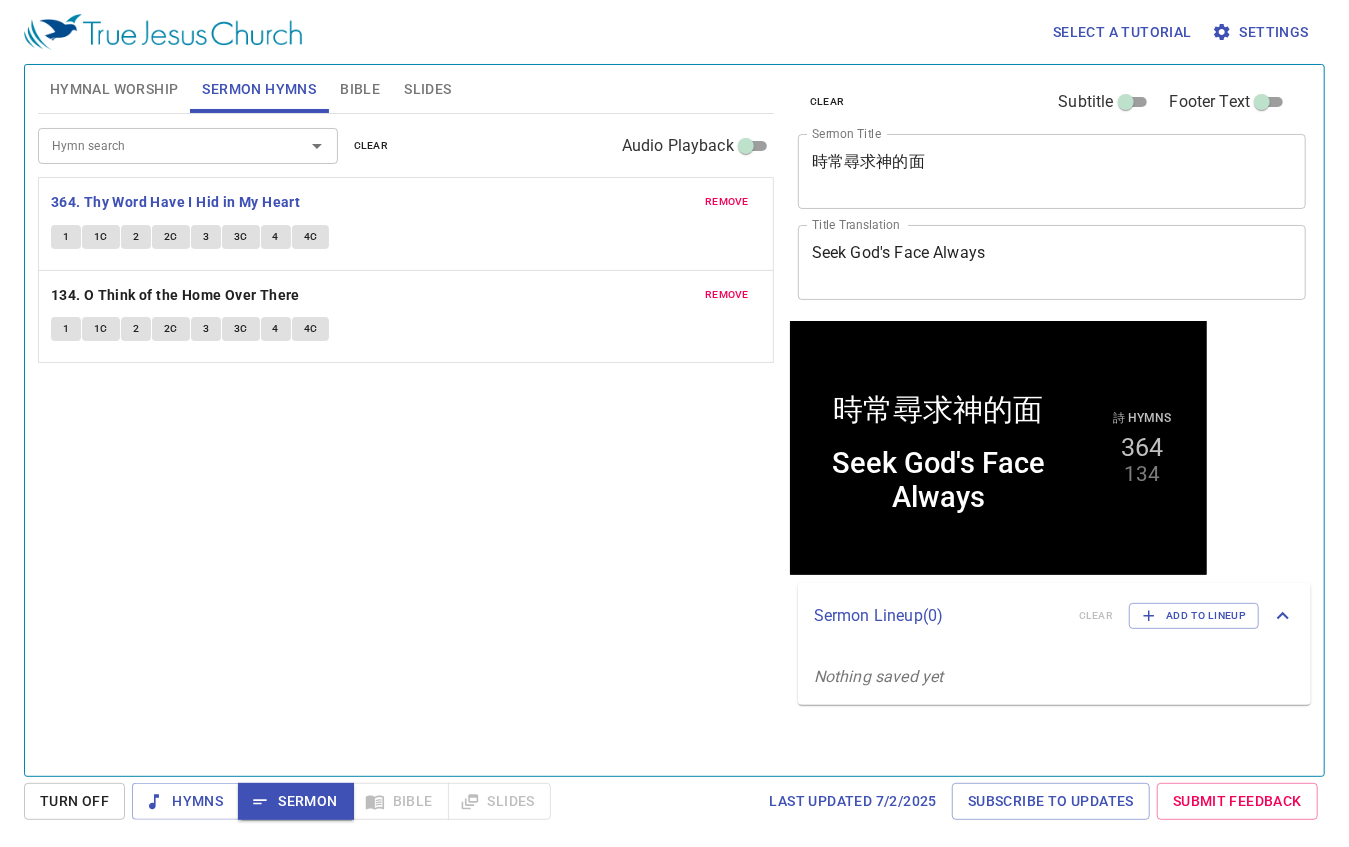 click on "Sermon" at bounding box center (295, 801) 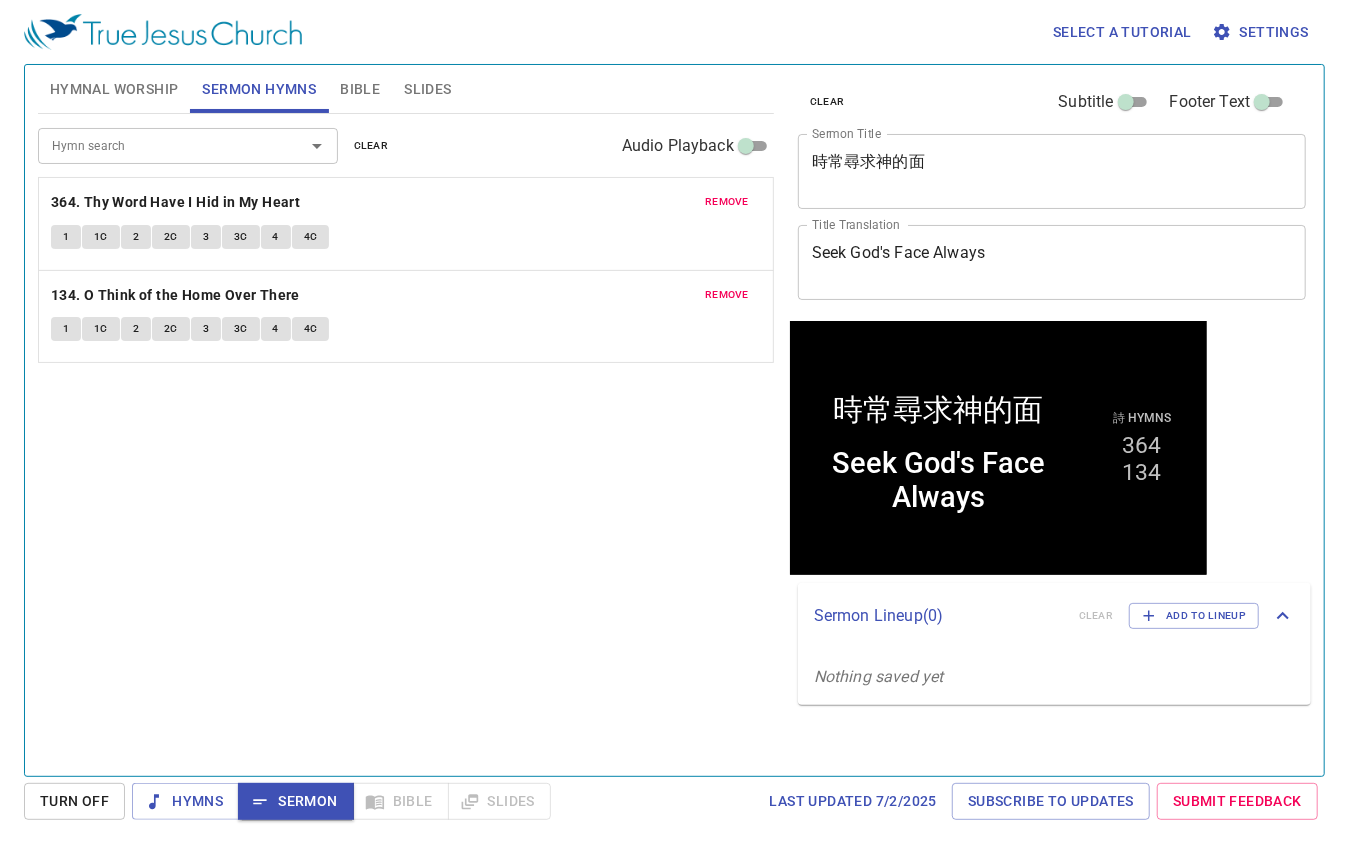 click on "Slides" at bounding box center [427, 89] 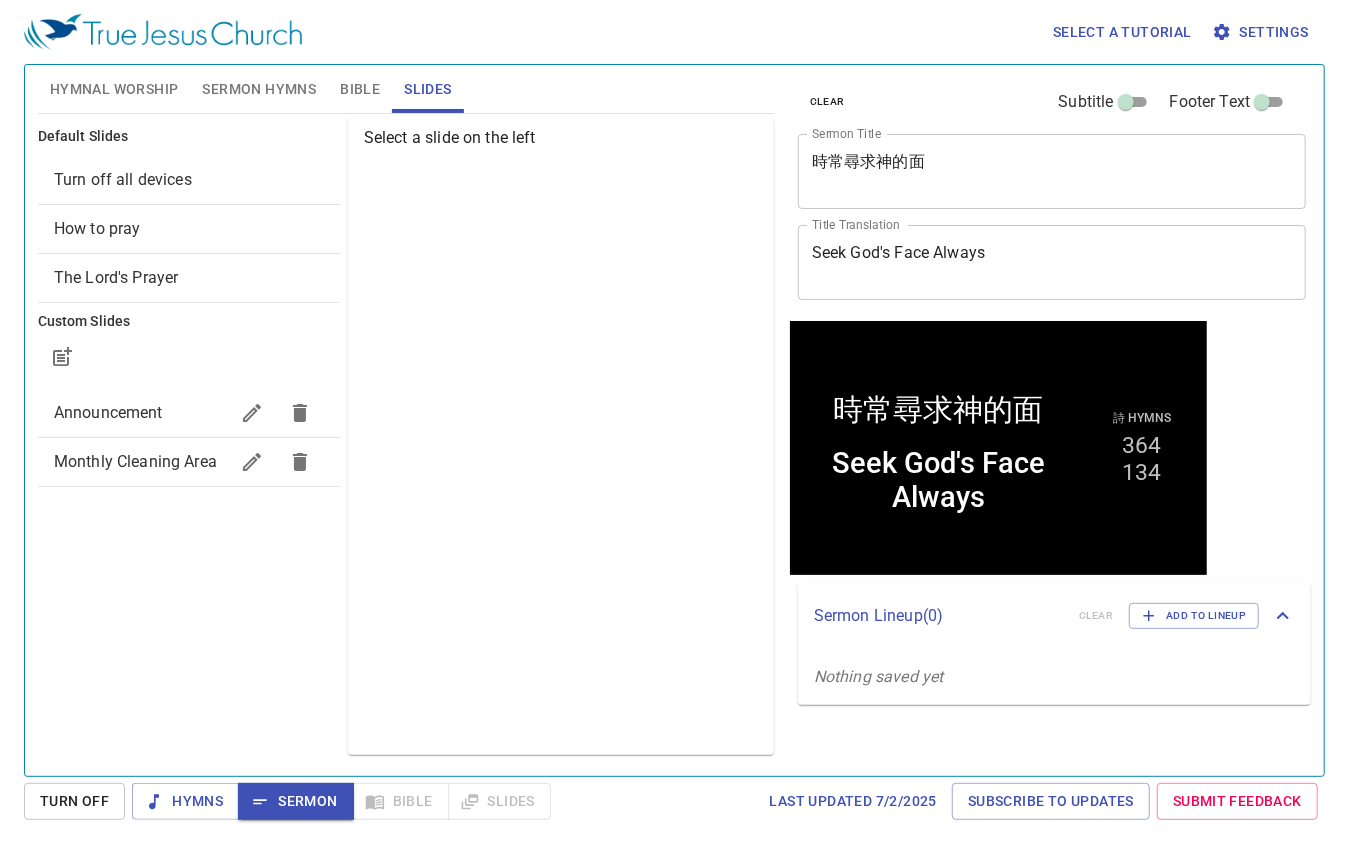 click on "How to pray" at bounding box center [189, 229] 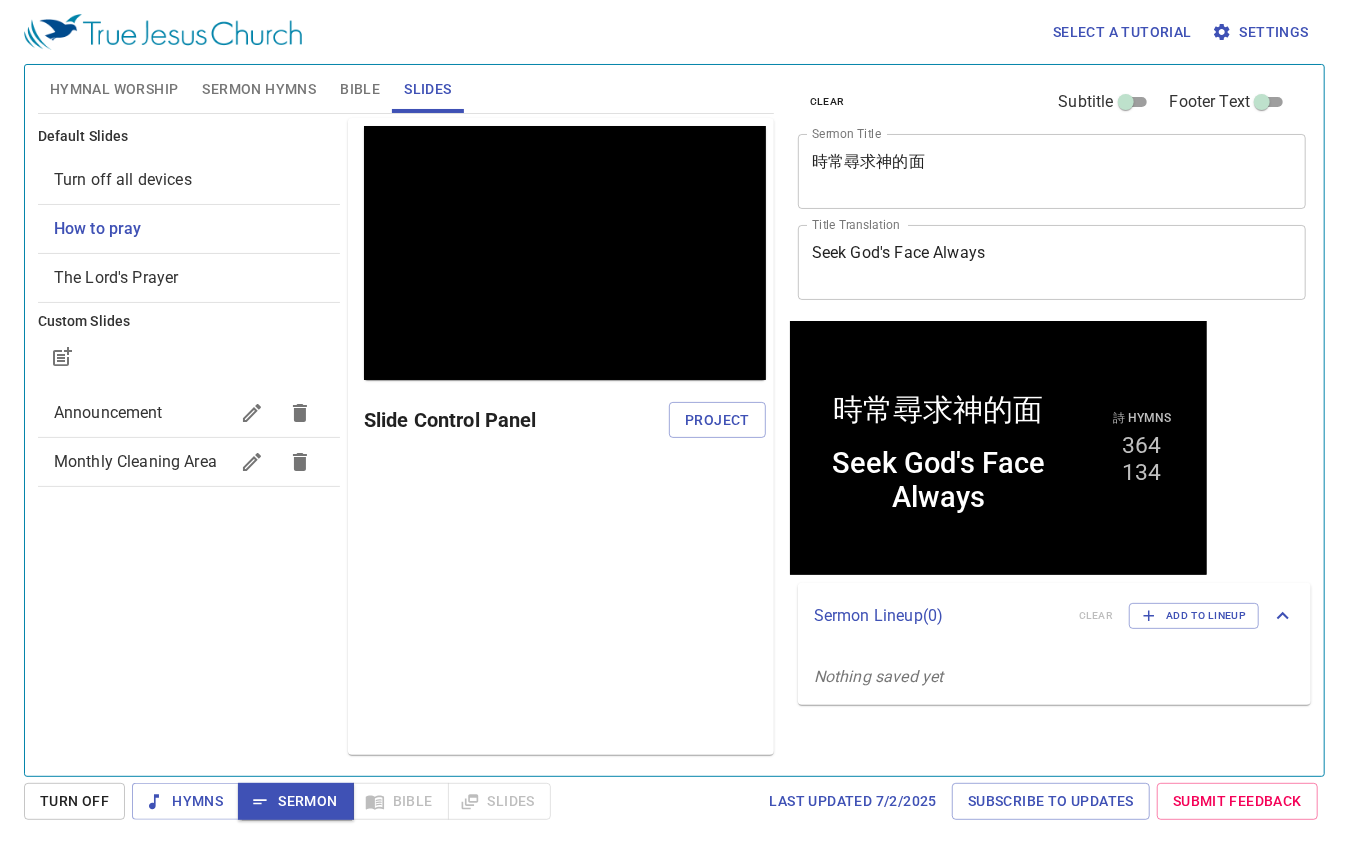 scroll, scrollTop: 0, scrollLeft: 0, axis: both 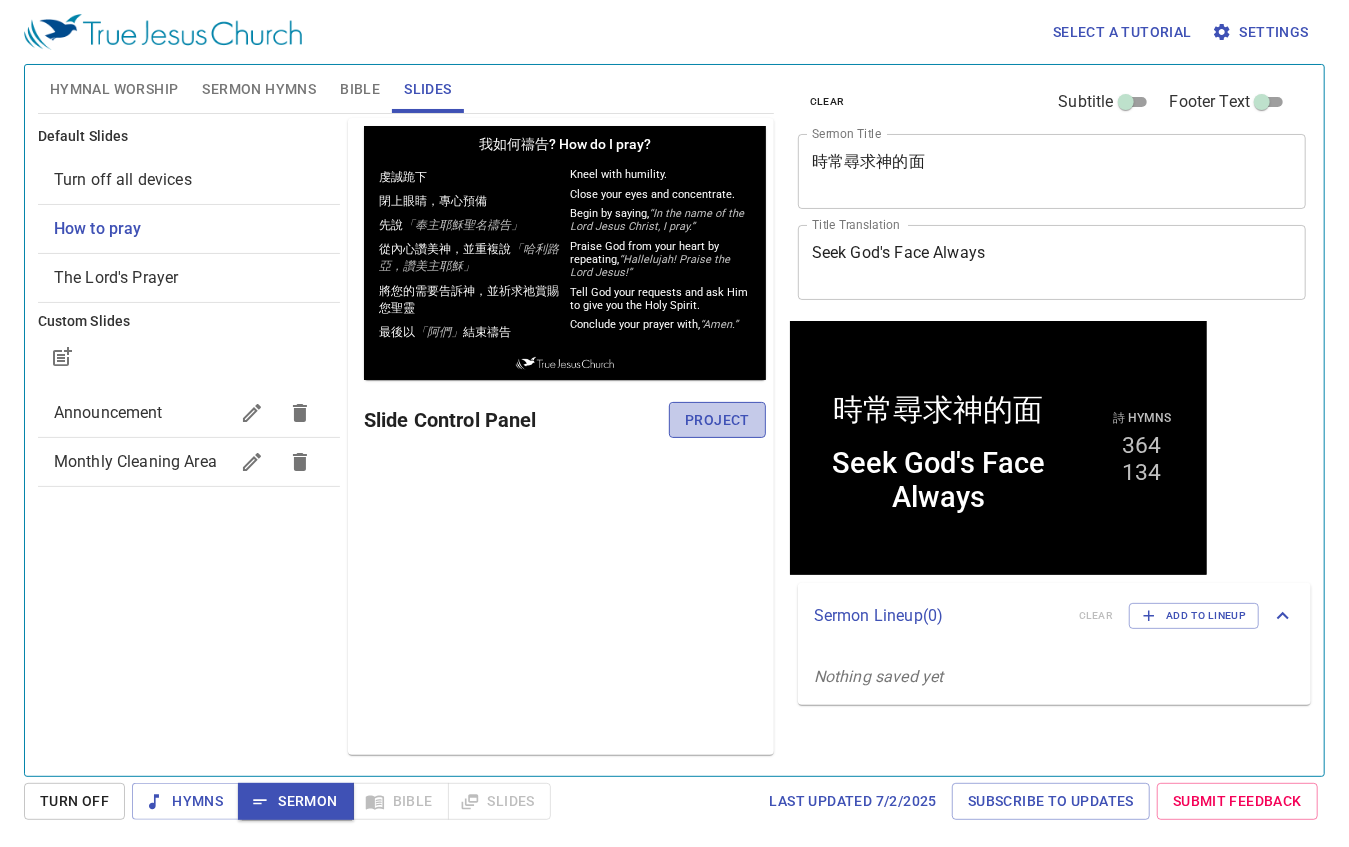 click on "Project" at bounding box center (717, 420) 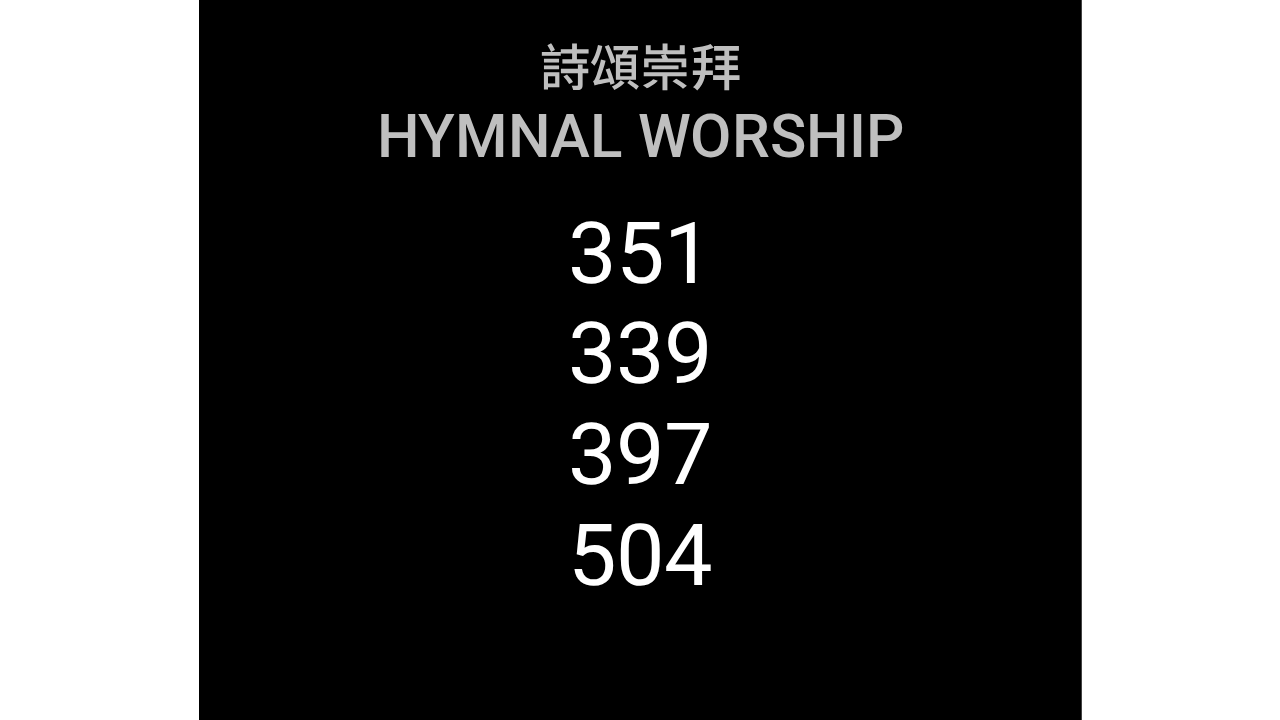 scroll, scrollTop: 0, scrollLeft: 0, axis: both 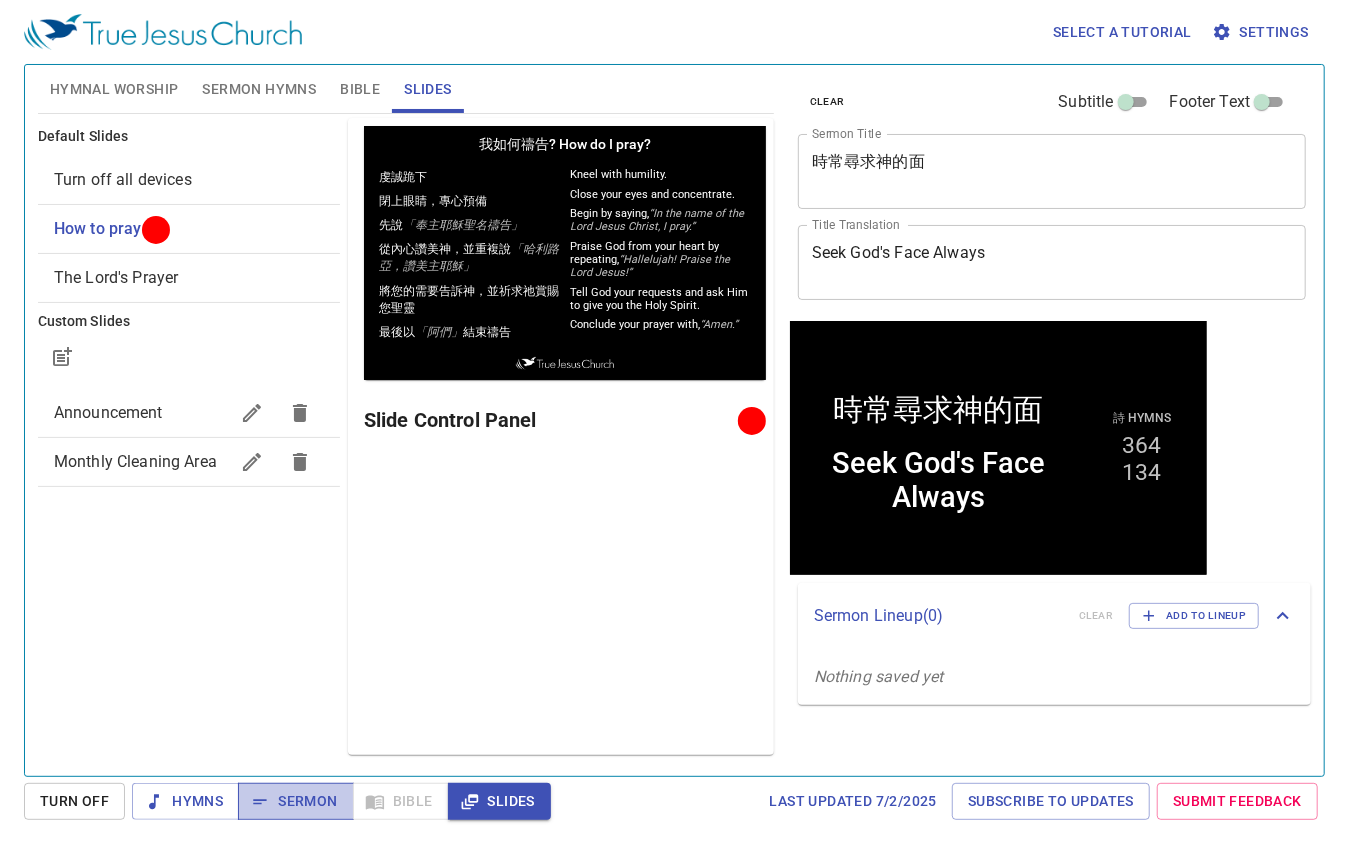 click on "Sermon" at bounding box center (295, 801) 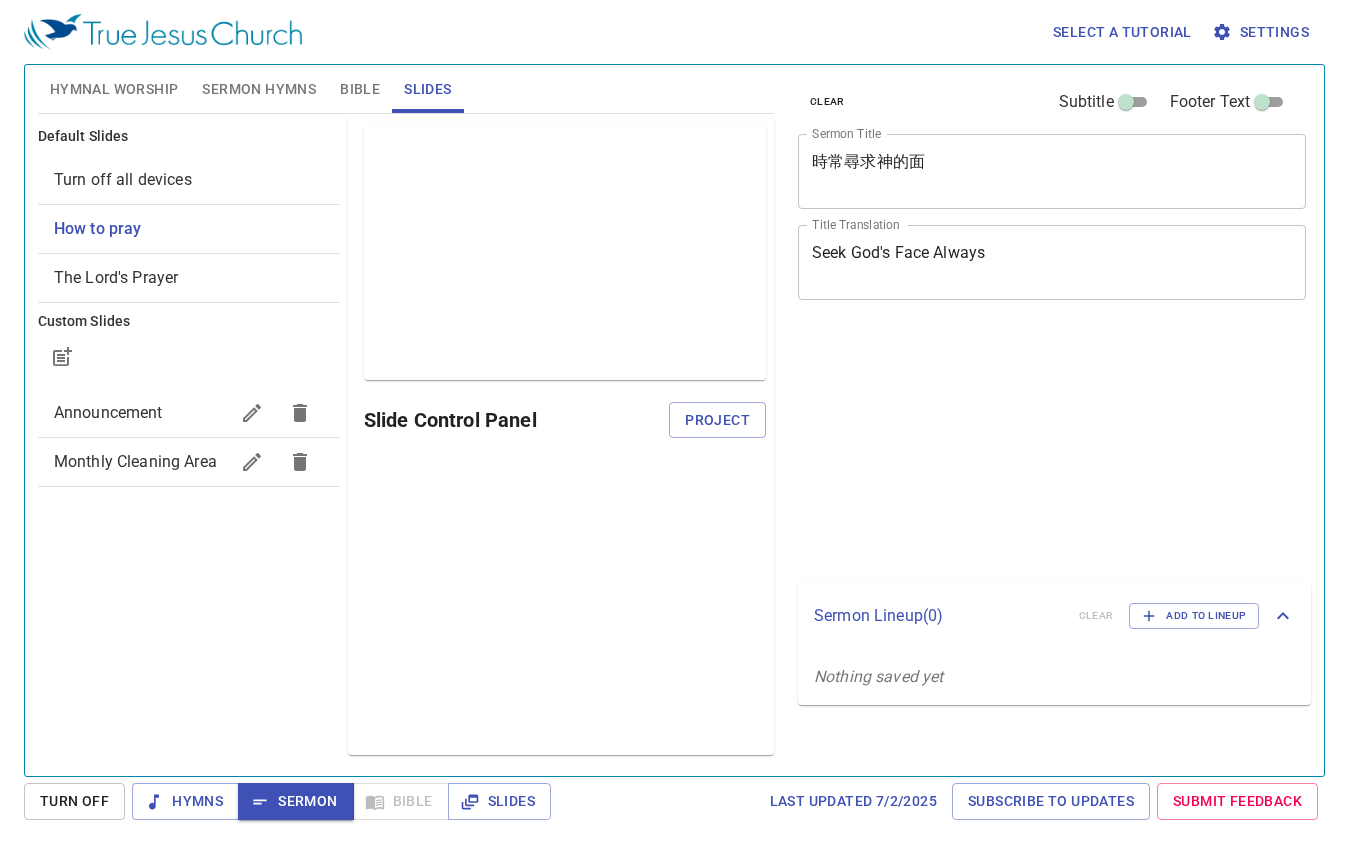 scroll, scrollTop: 0, scrollLeft: 0, axis: both 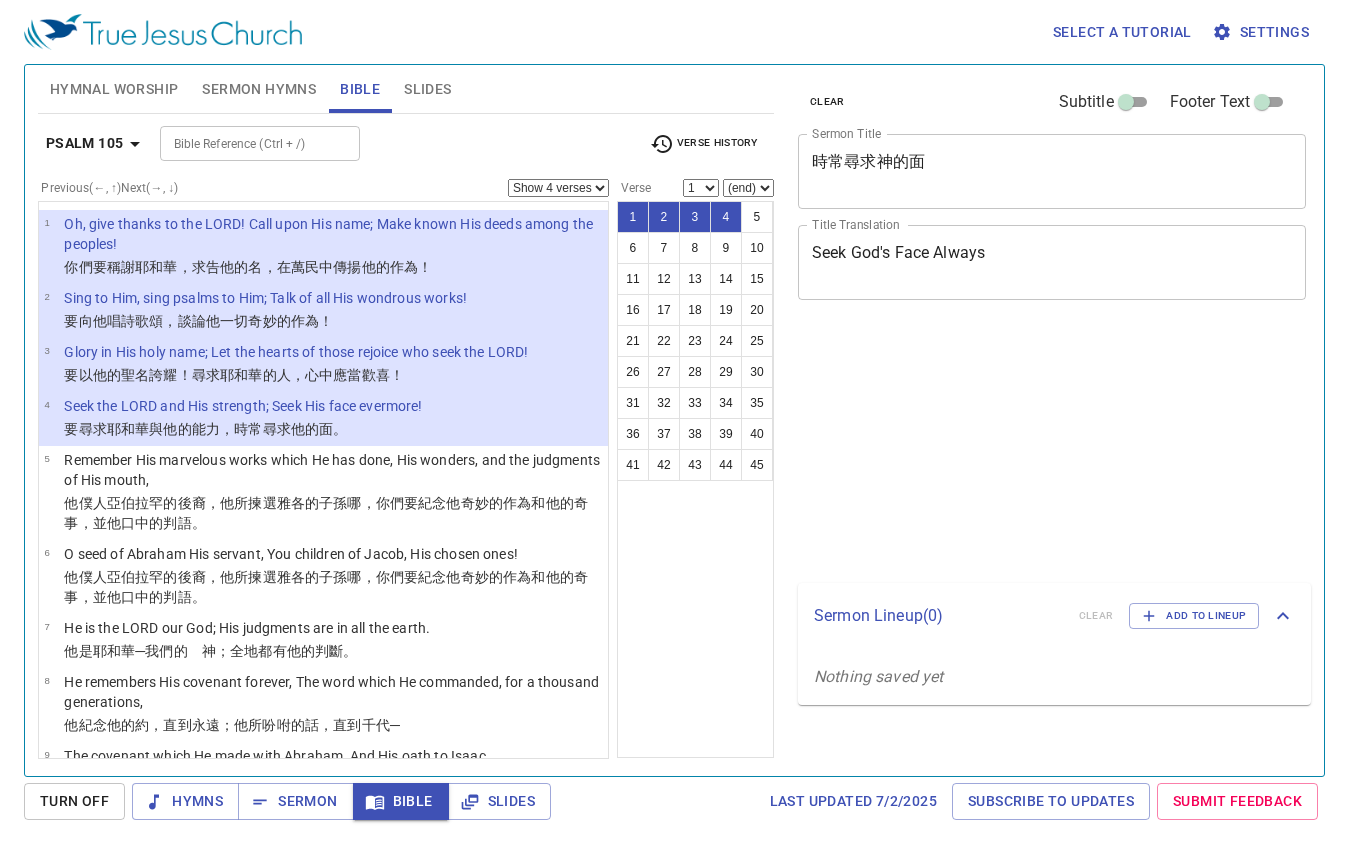 select on "4" 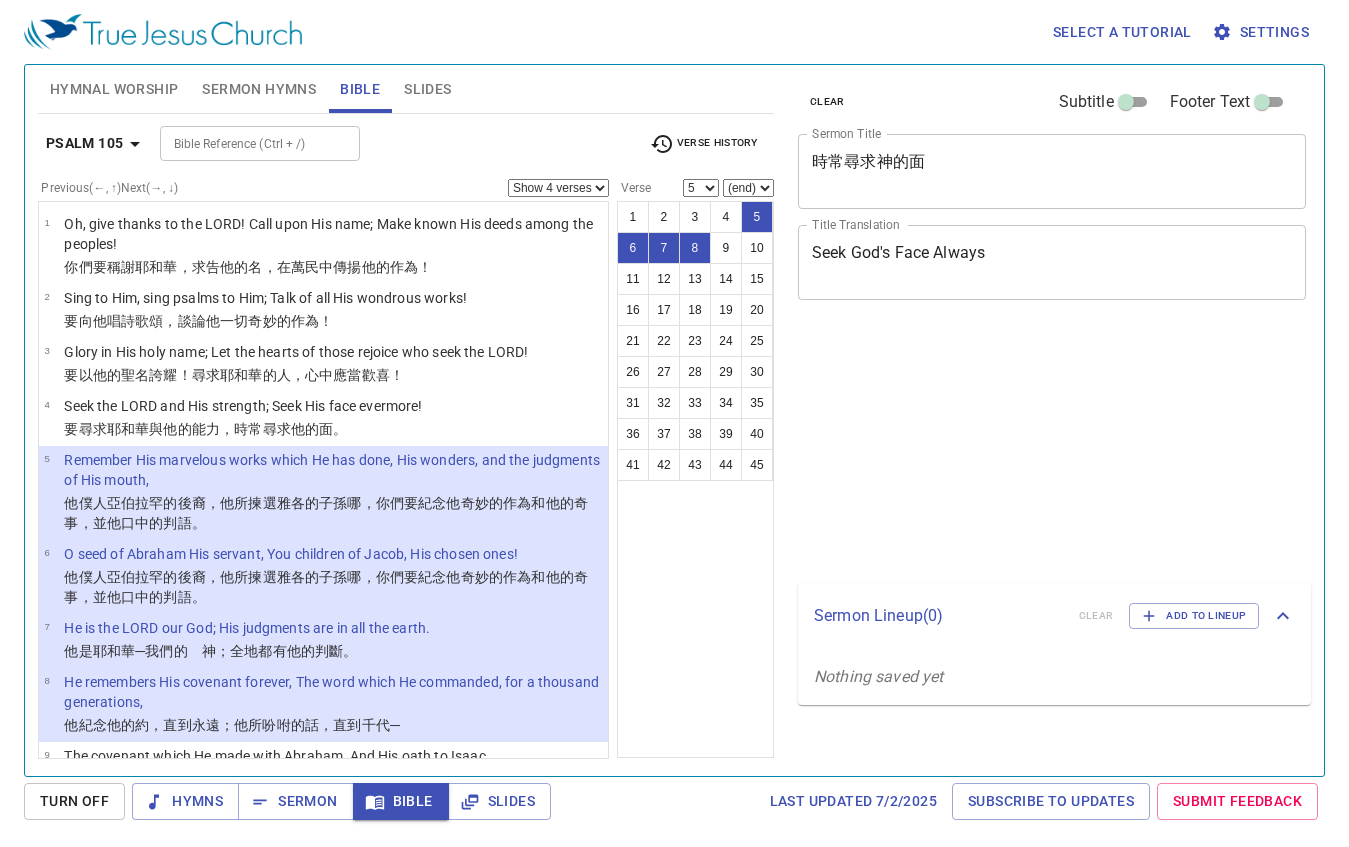 select on "4" 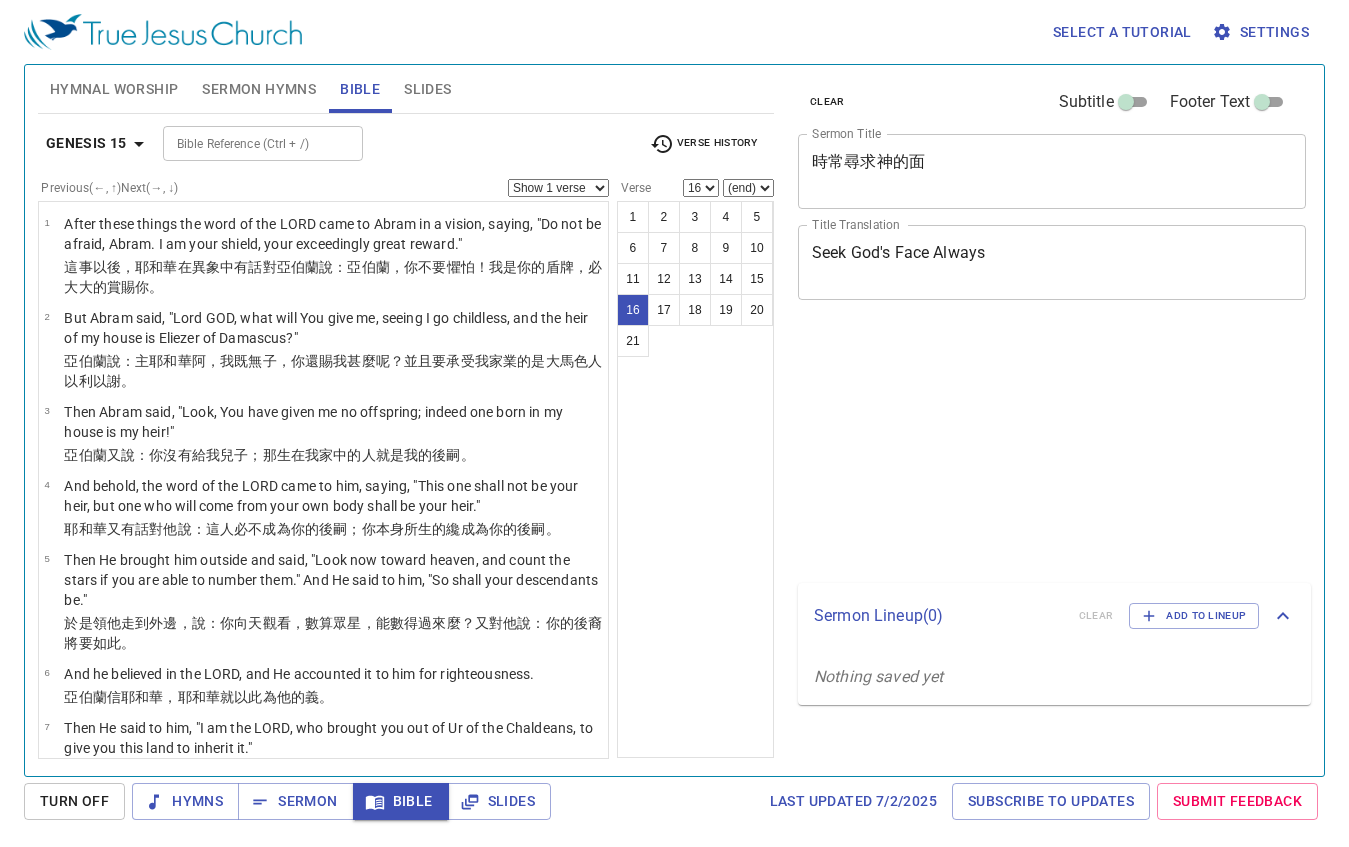 select on "16" 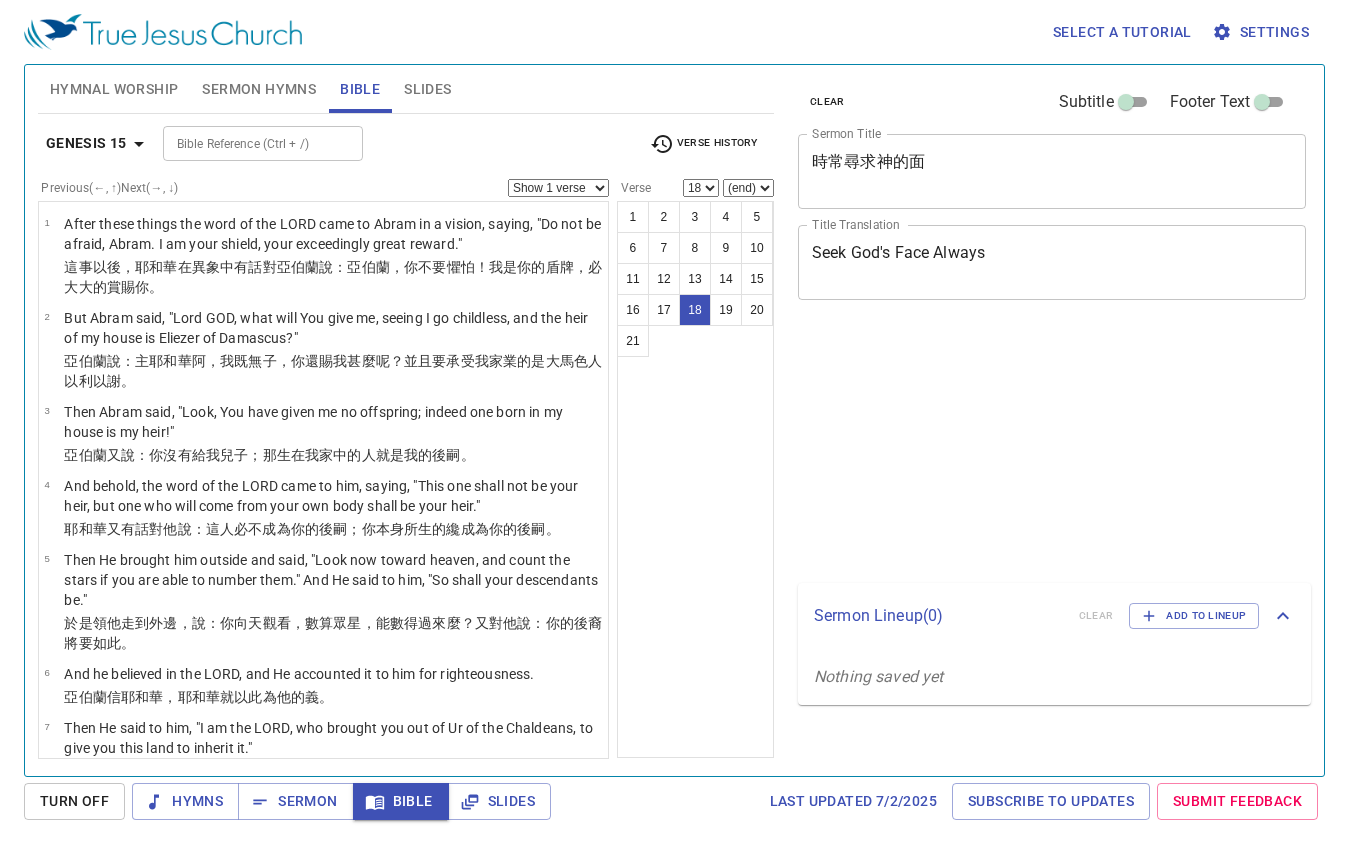 select on "18" 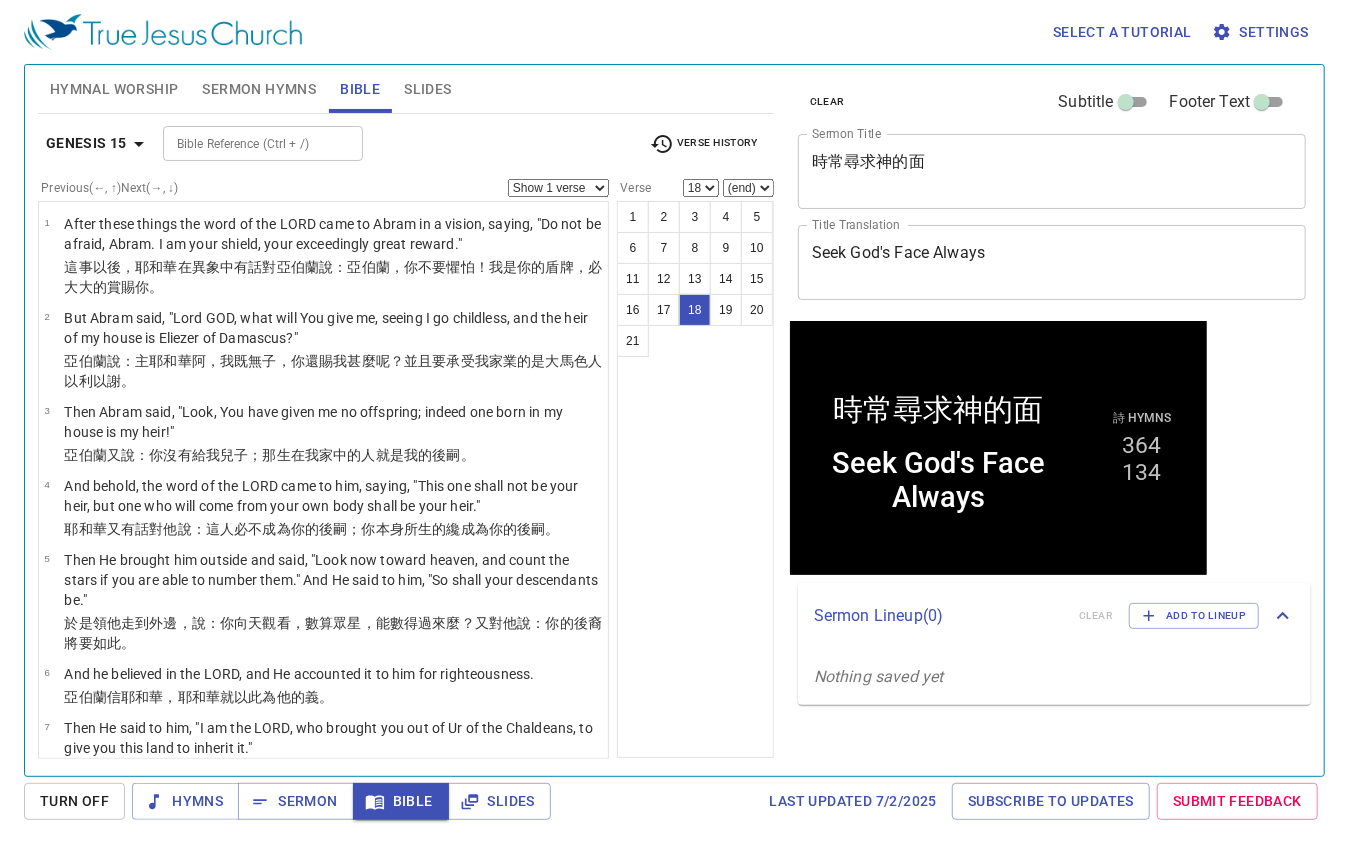 scroll, scrollTop: 1092, scrollLeft: 0, axis: vertical 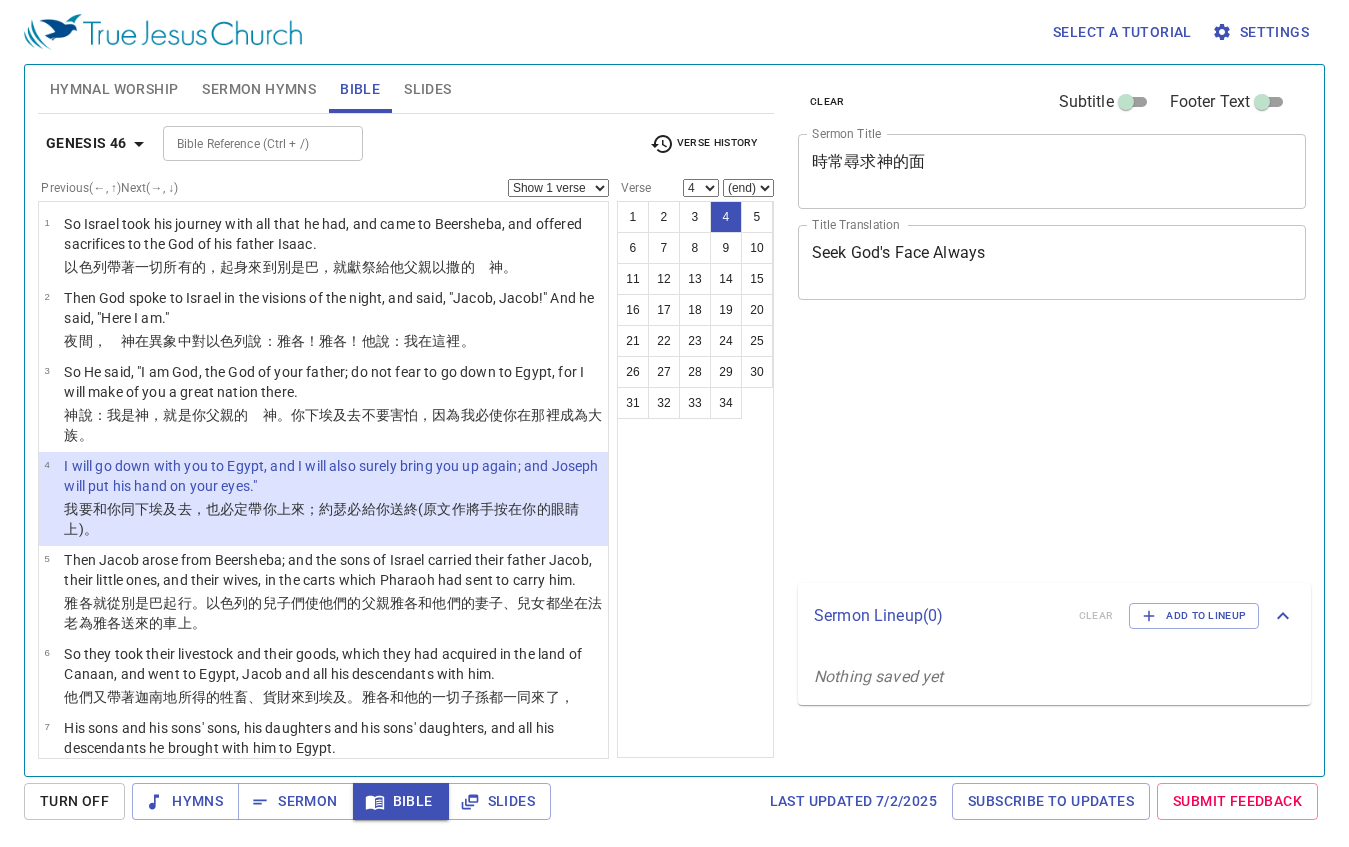 select on "4" 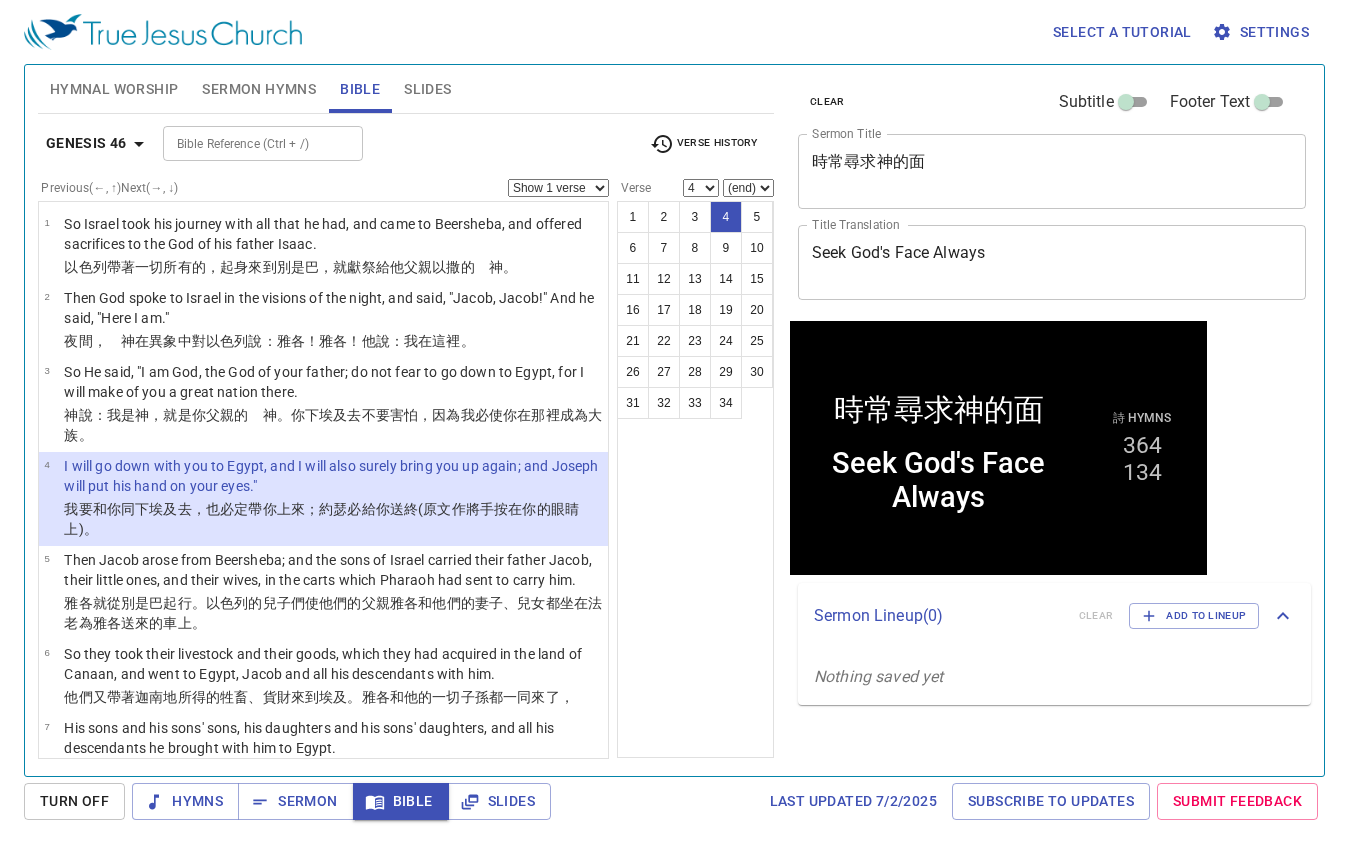 scroll, scrollTop: 0, scrollLeft: 0, axis: both 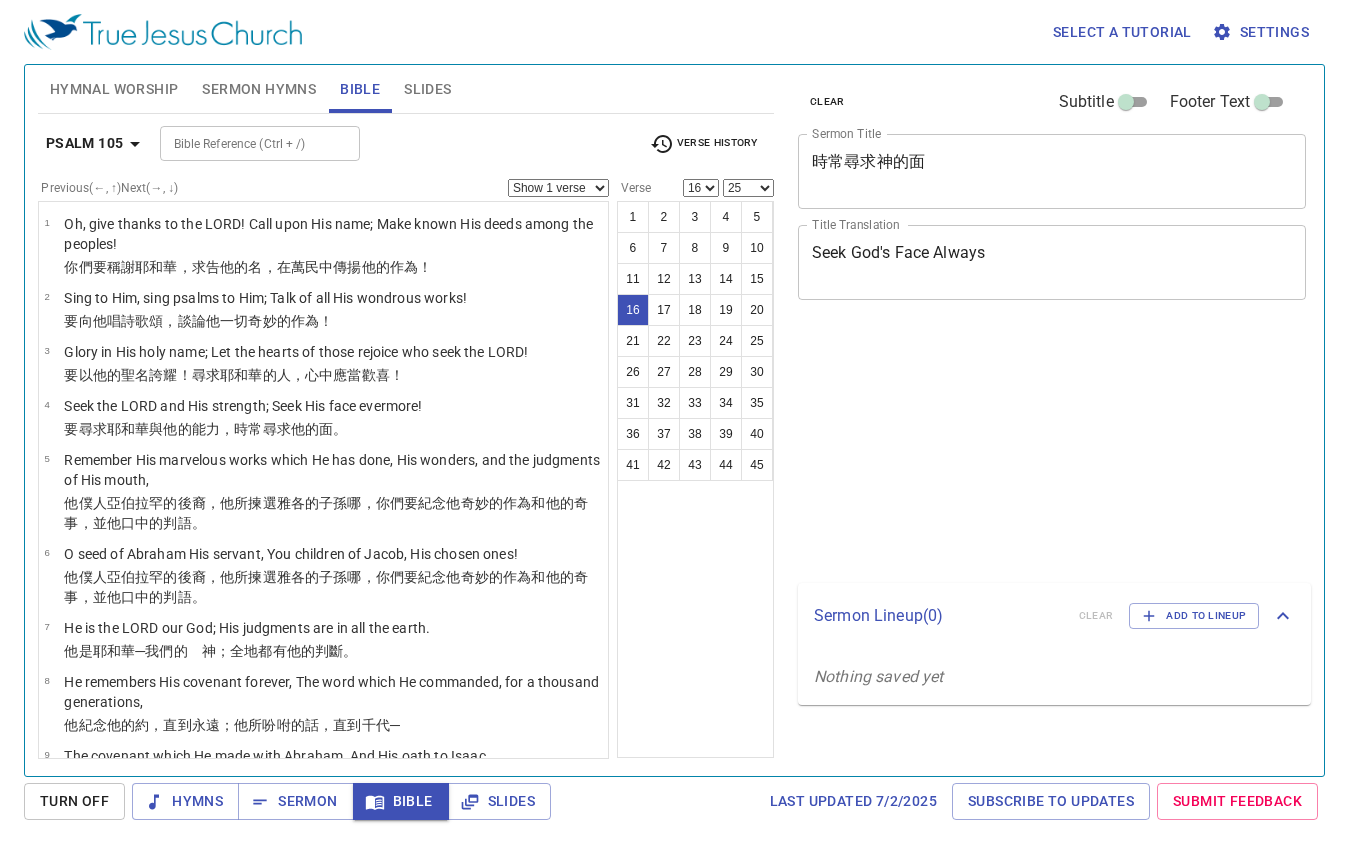select on "16" 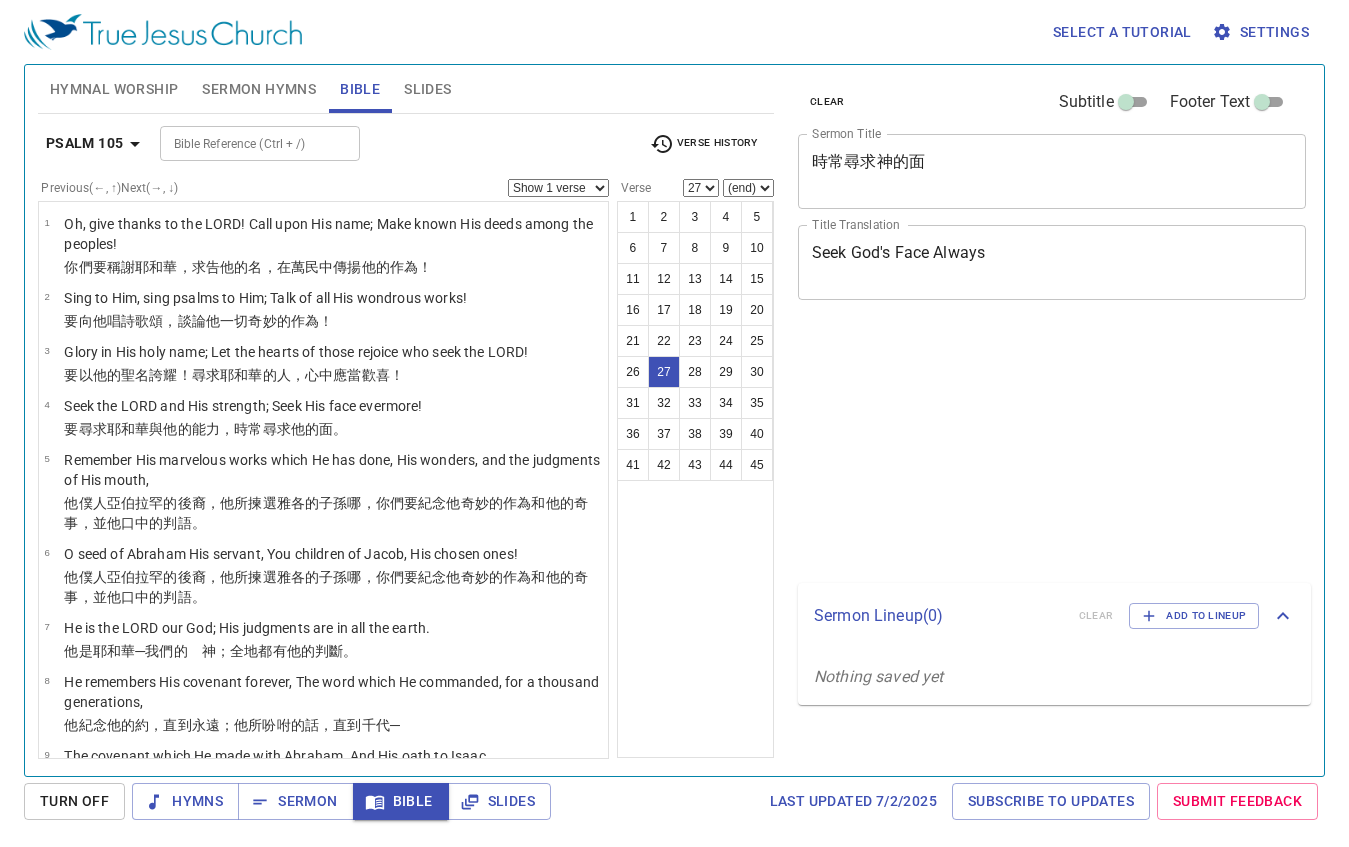 select on "27" 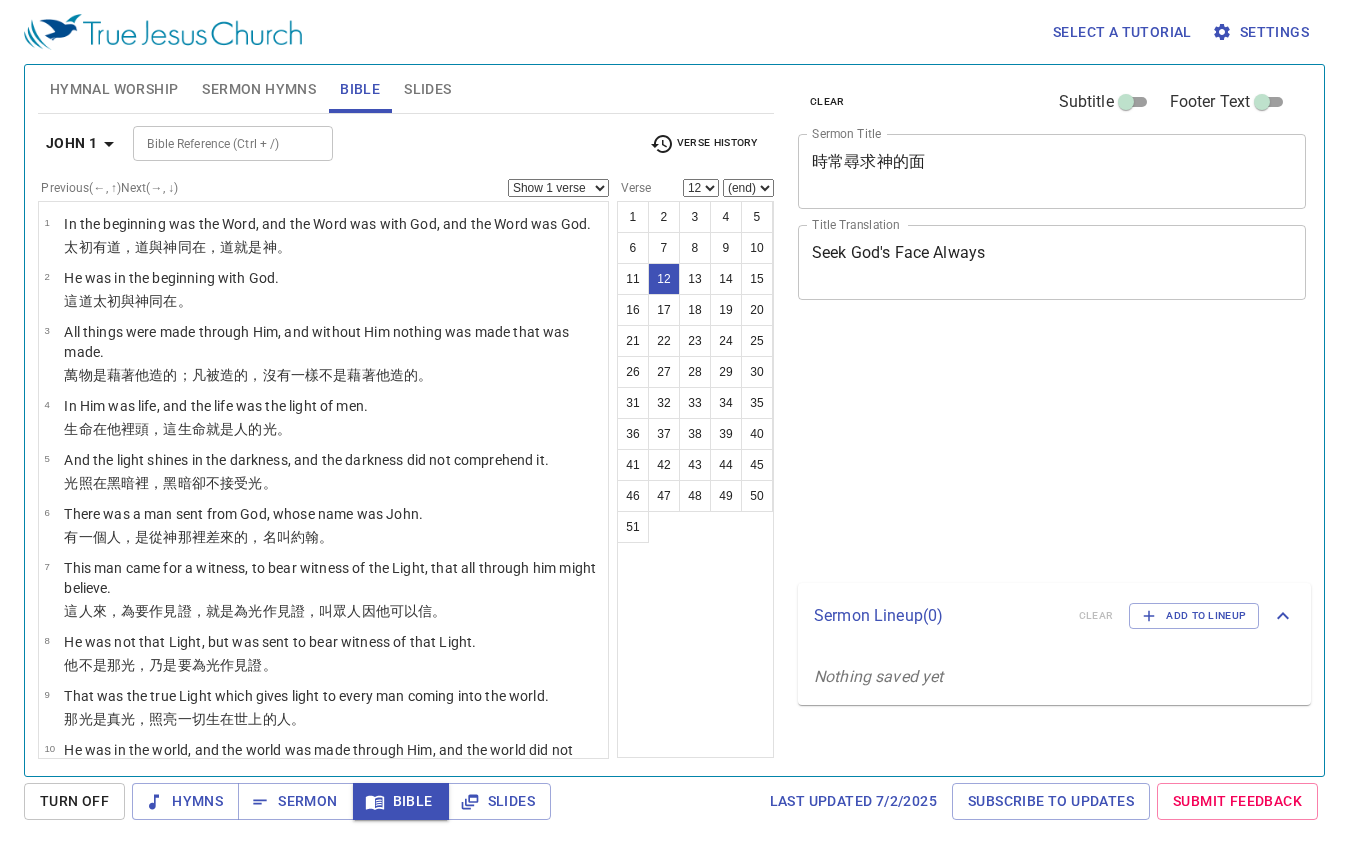 select on "12" 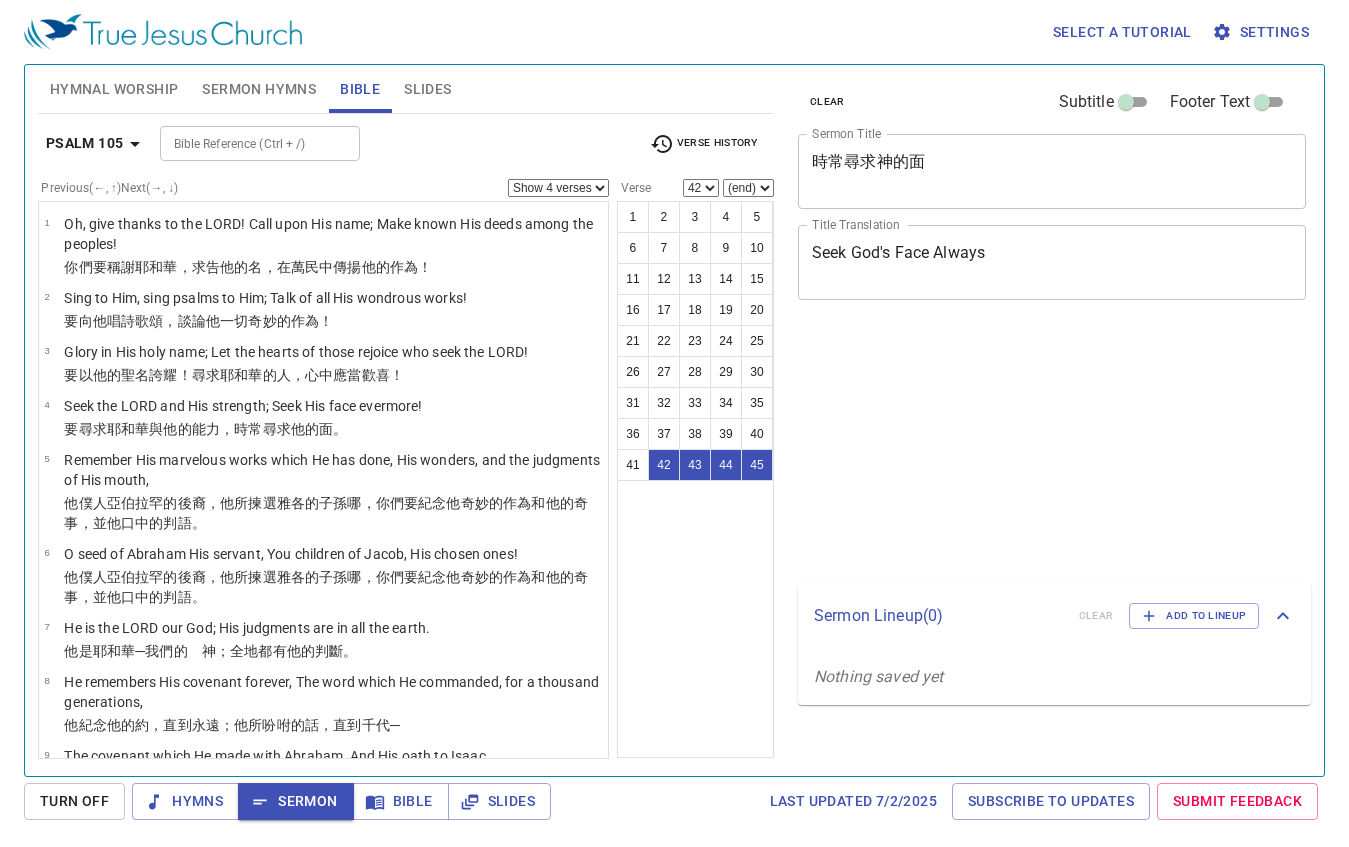 select on "4" 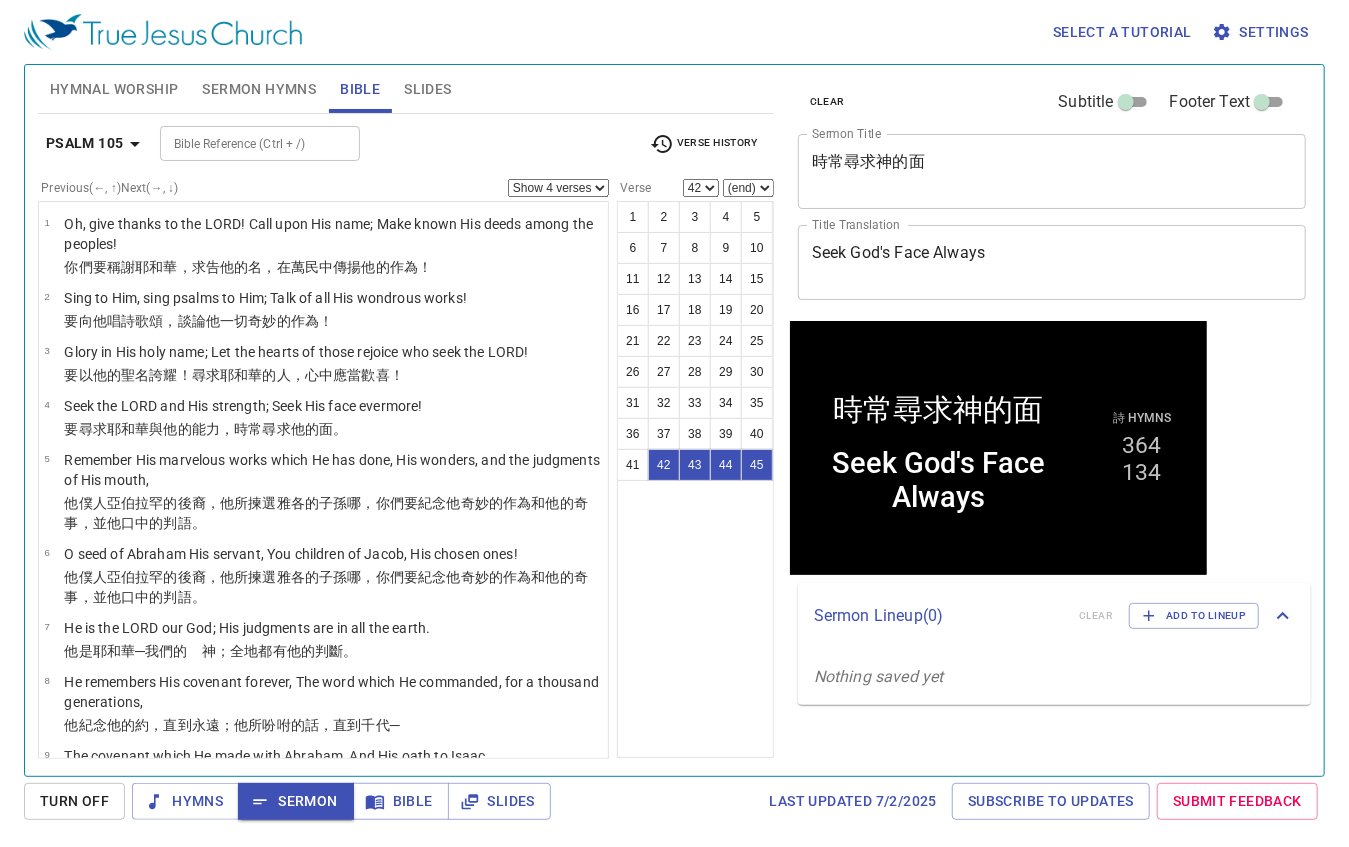 scroll, scrollTop: 2068, scrollLeft: 0, axis: vertical 